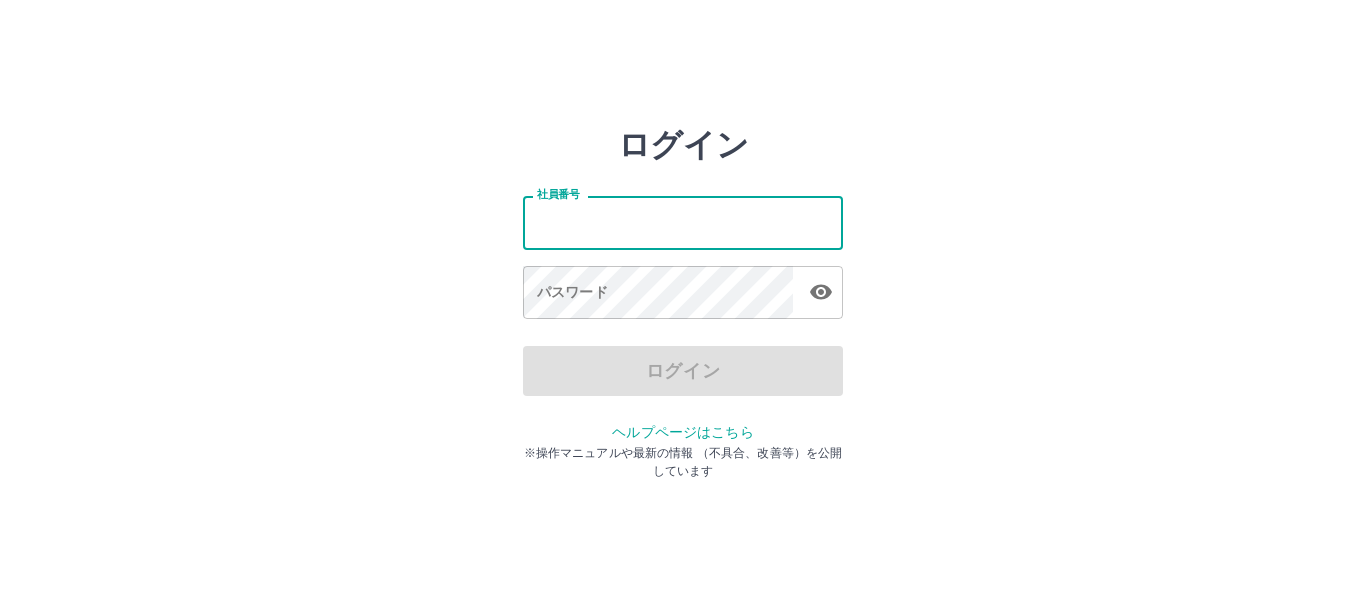 scroll, scrollTop: 0, scrollLeft: 0, axis: both 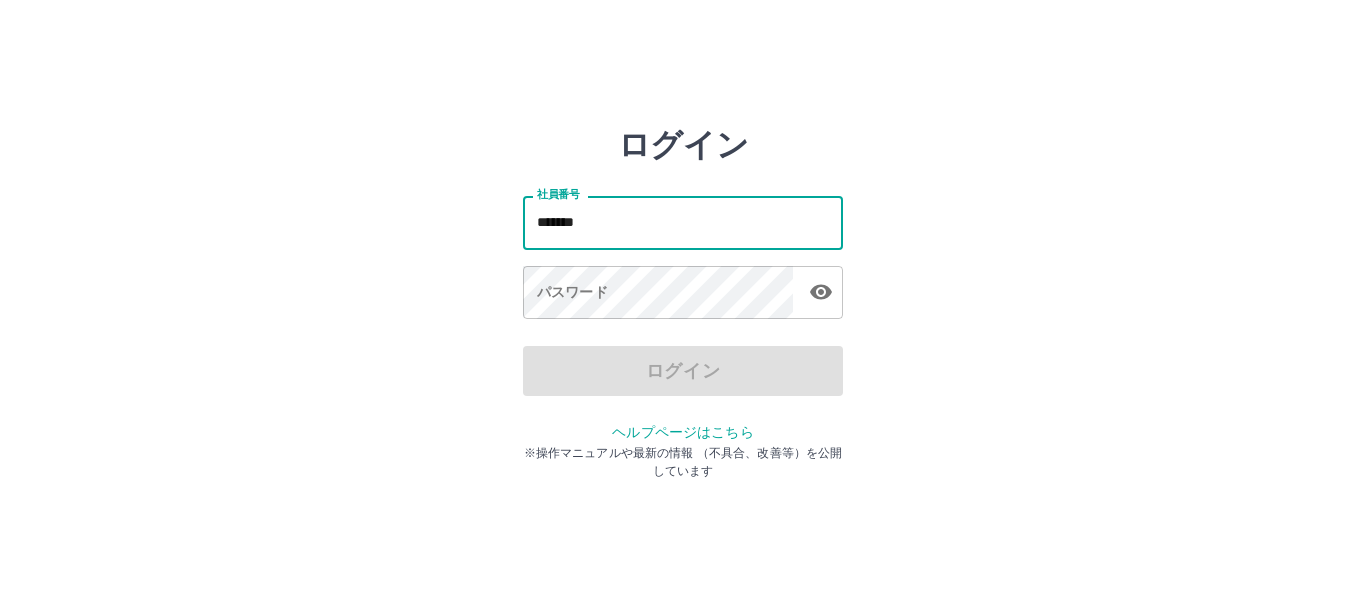 type on "*******" 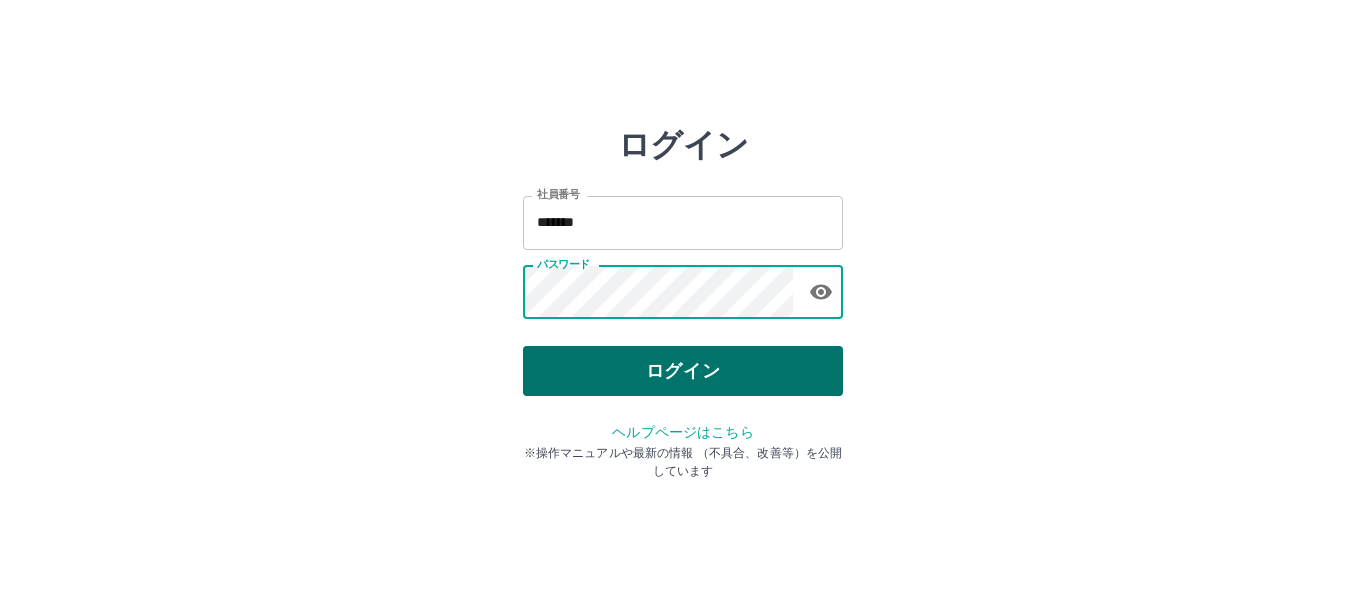 click on "ログイン" at bounding box center [683, 371] 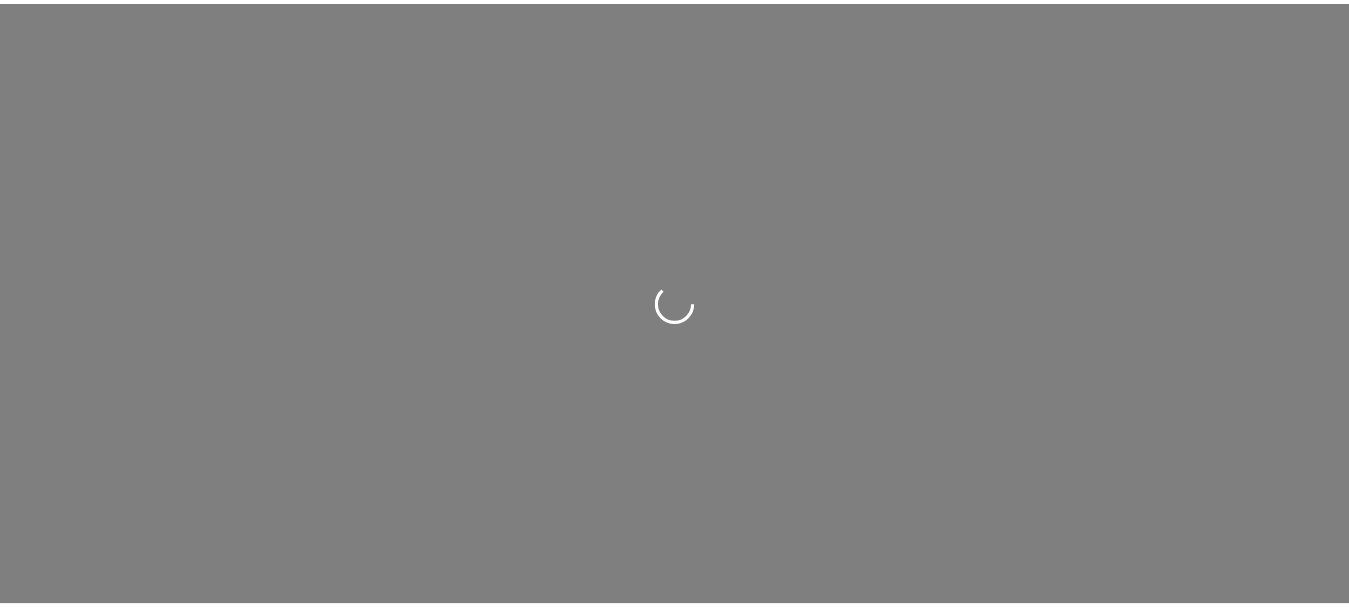 scroll, scrollTop: 0, scrollLeft: 0, axis: both 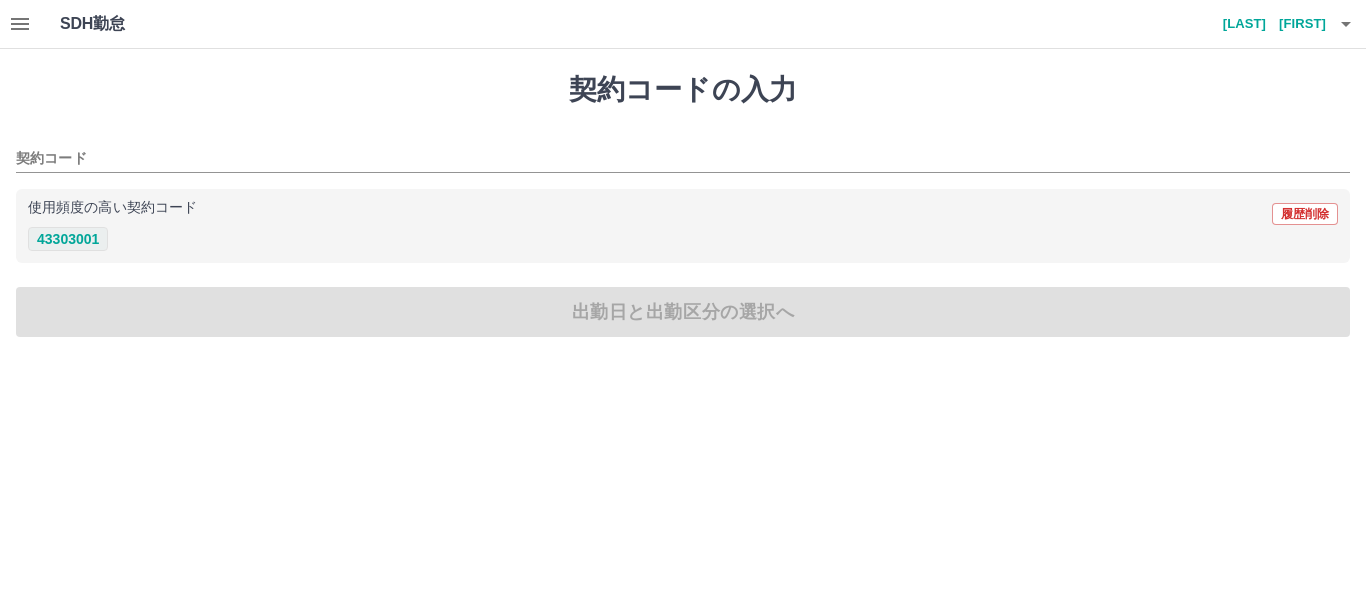click on "43303001" at bounding box center (68, 239) 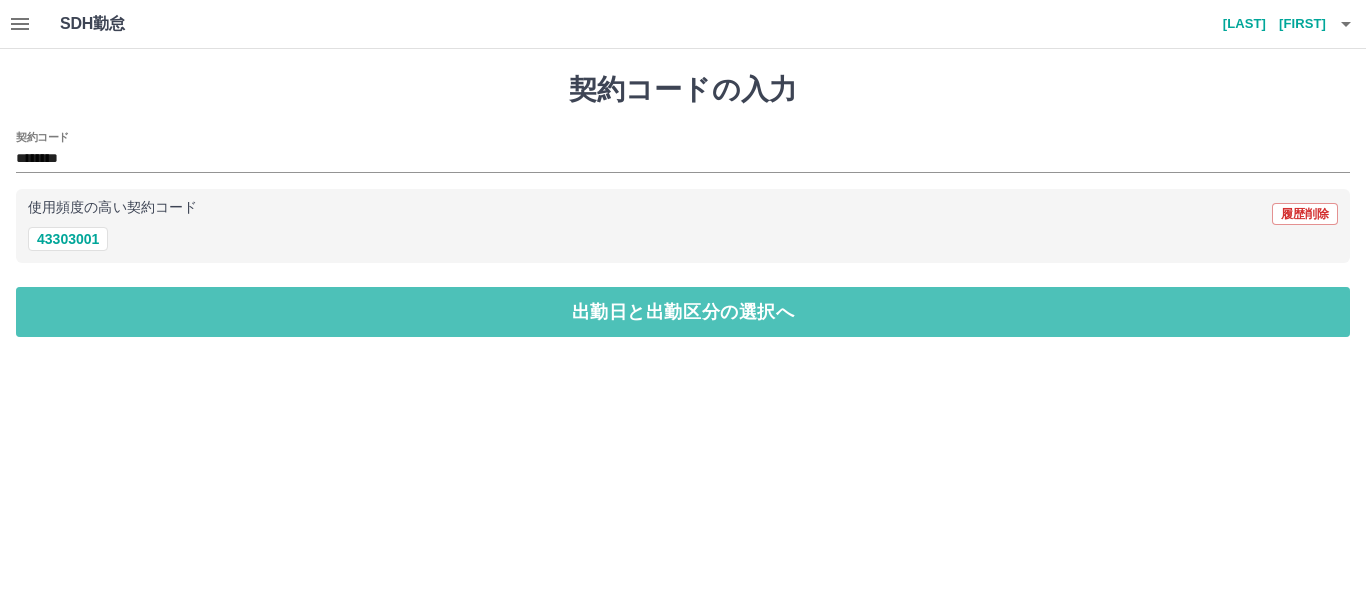 click on "契約コードの入力 契約コード ******** 使用頻度の高い契約コード 履歴削除 43303001 出勤日と出勤区分の選択へ" at bounding box center (683, 205) 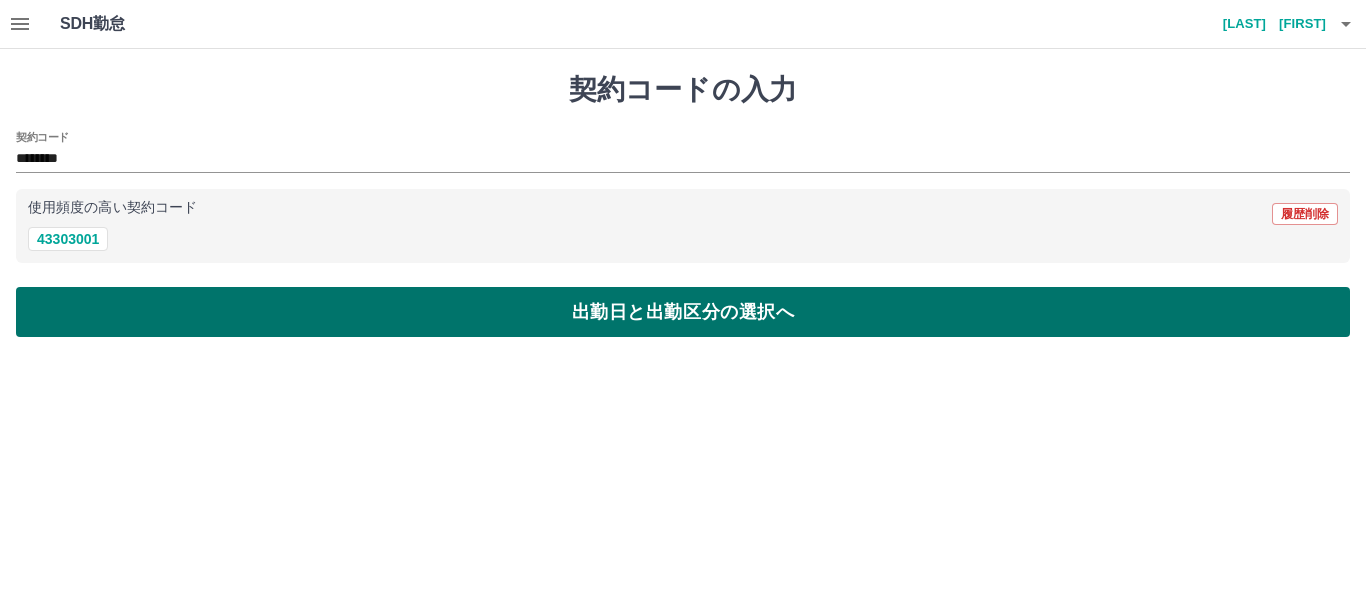 click on "出勤日と出勤区分の選択へ" at bounding box center (683, 312) 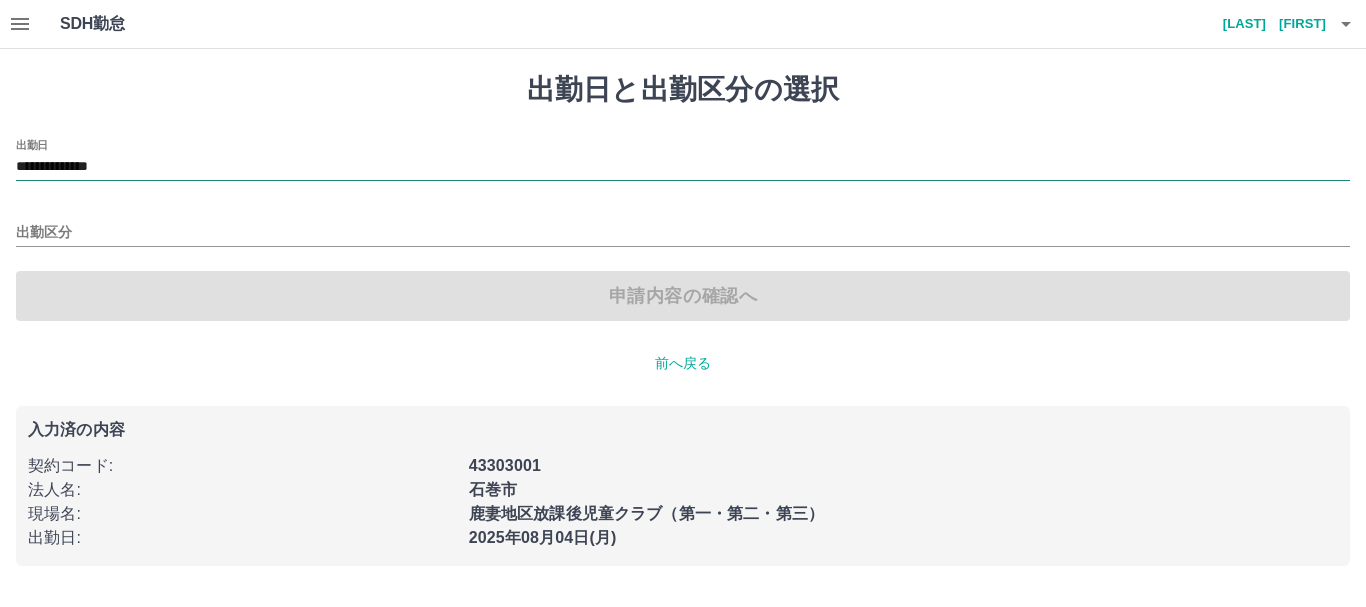 click on "**********" at bounding box center (683, 167) 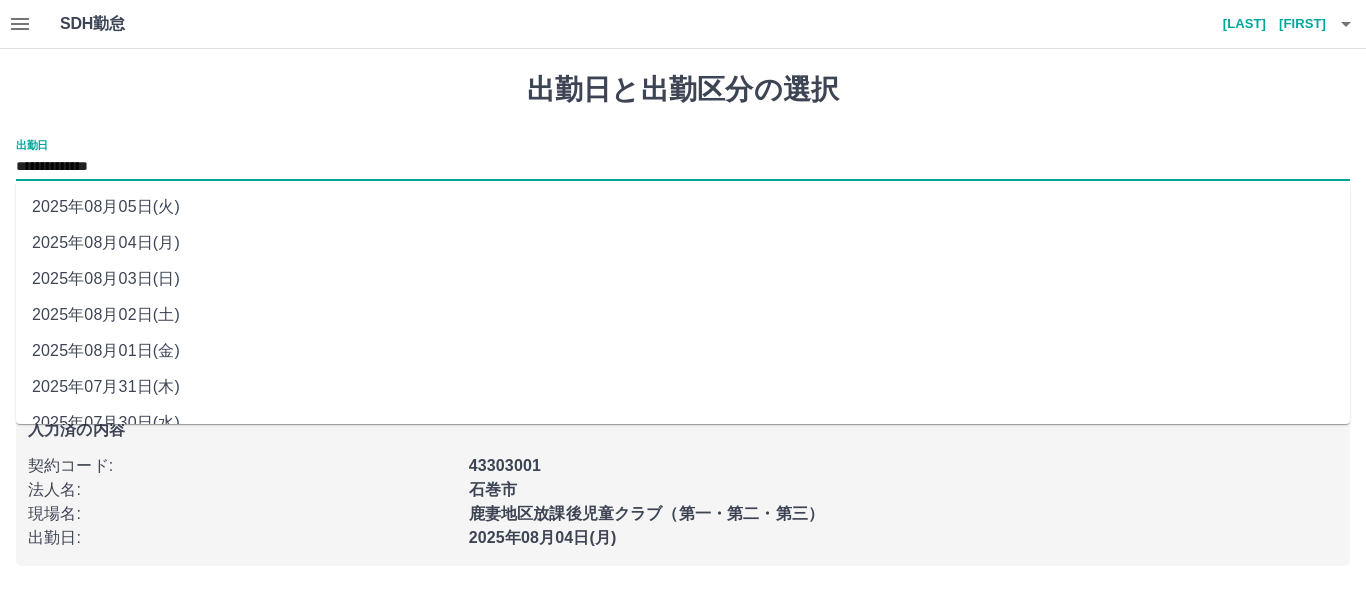 click on "2025年08月02日(土)" at bounding box center [683, 315] 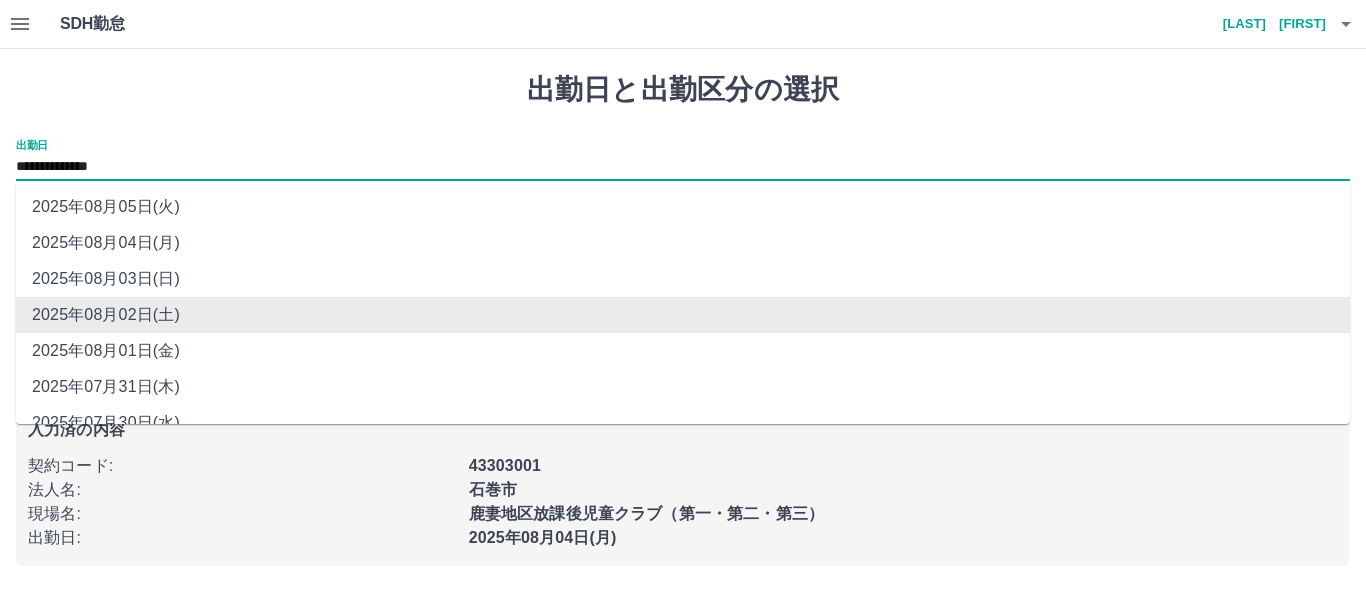 click on "**********" at bounding box center [683, 167] 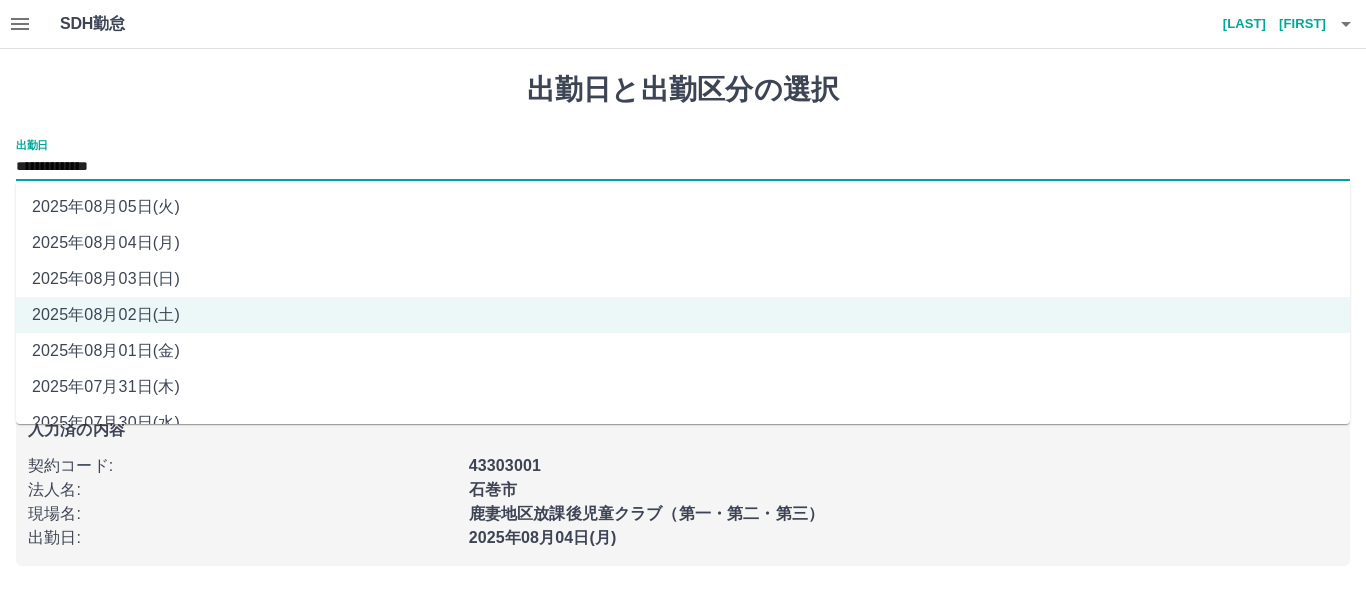 click on "2025年08月01日(金)" at bounding box center [683, 351] 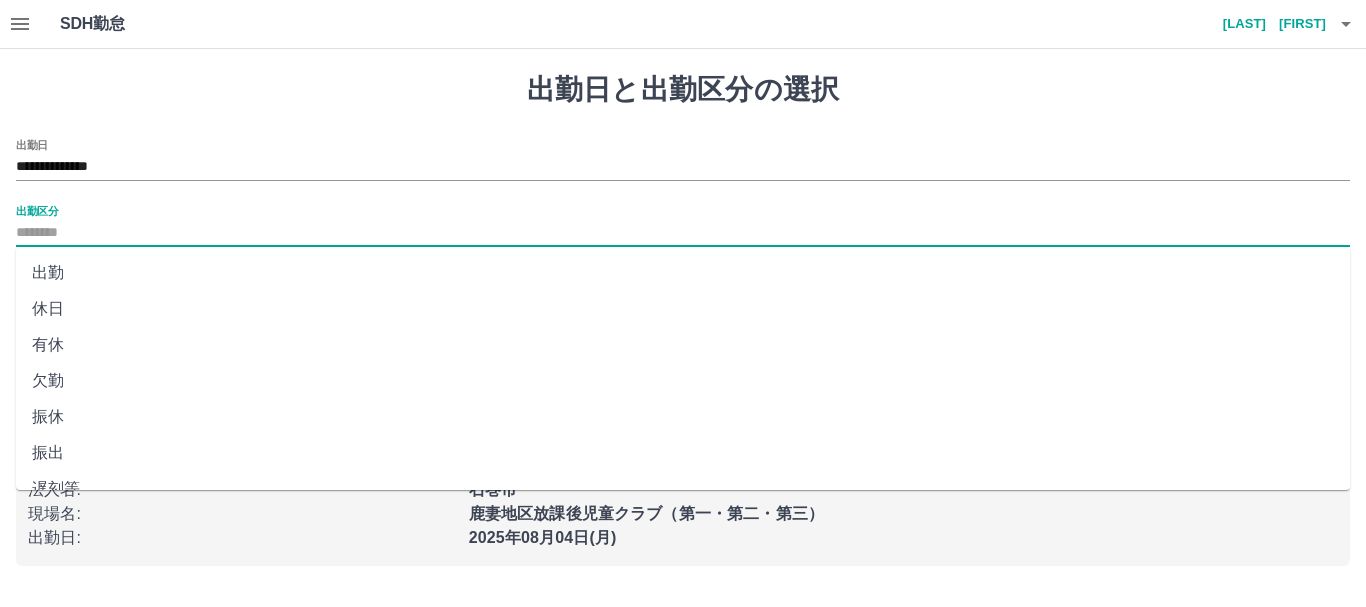 click on "出勤区分" at bounding box center [683, 233] 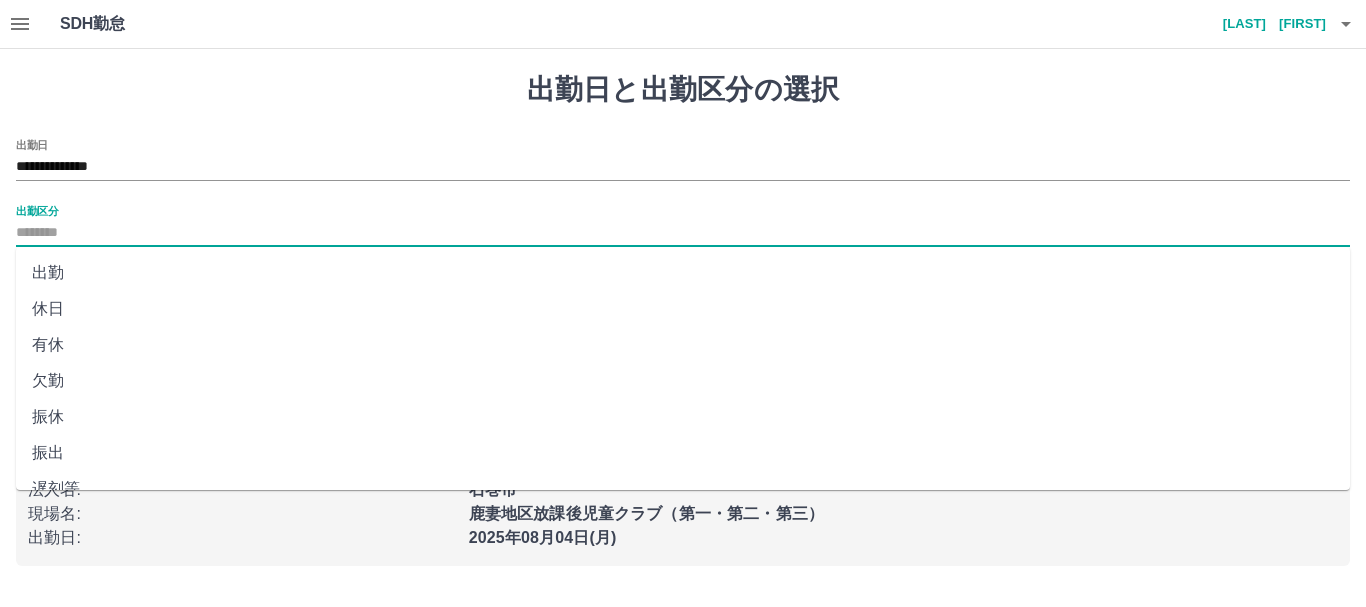 click on "出勤" at bounding box center (683, 273) 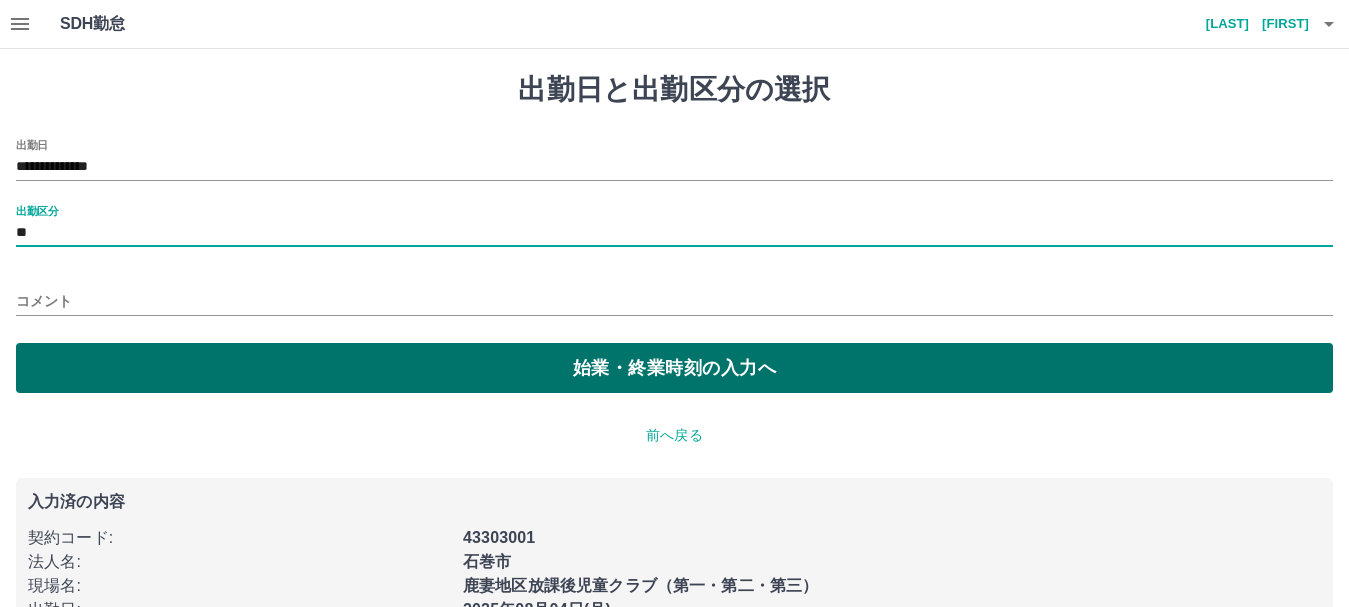 click on "始業・終業時刻の入力へ" at bounding box center (674, 368) 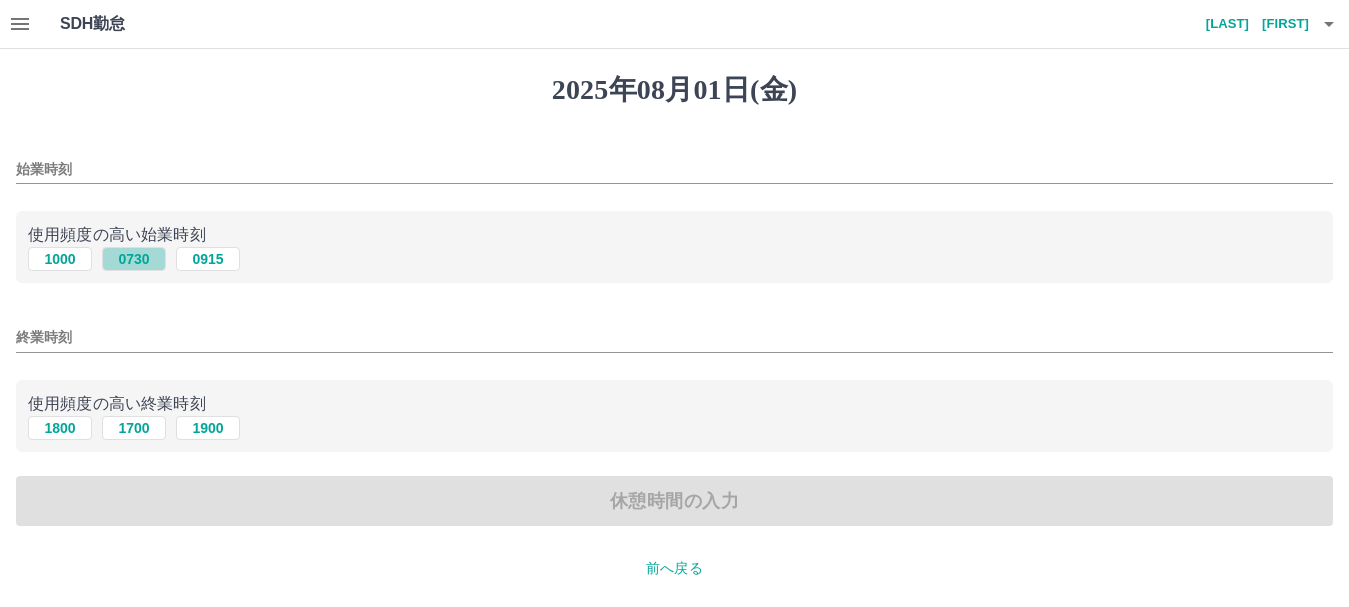 click on "0730" at bounding box center [134, 259] 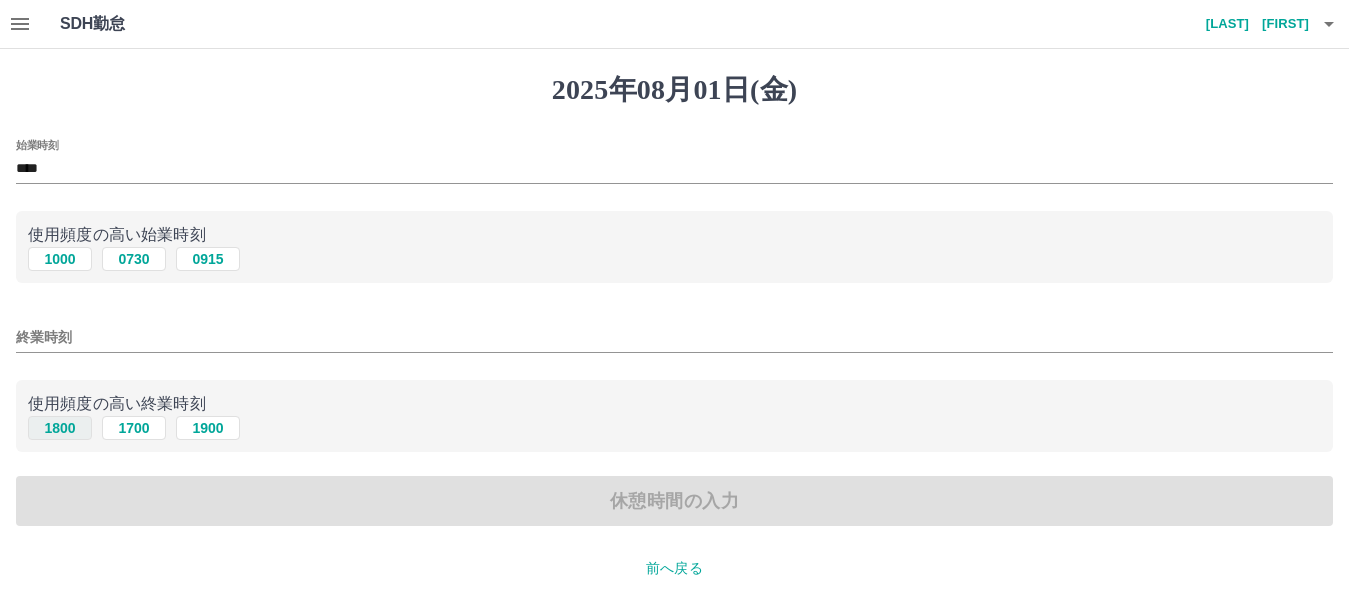 click on "1800" at bounding box center [60, 428] 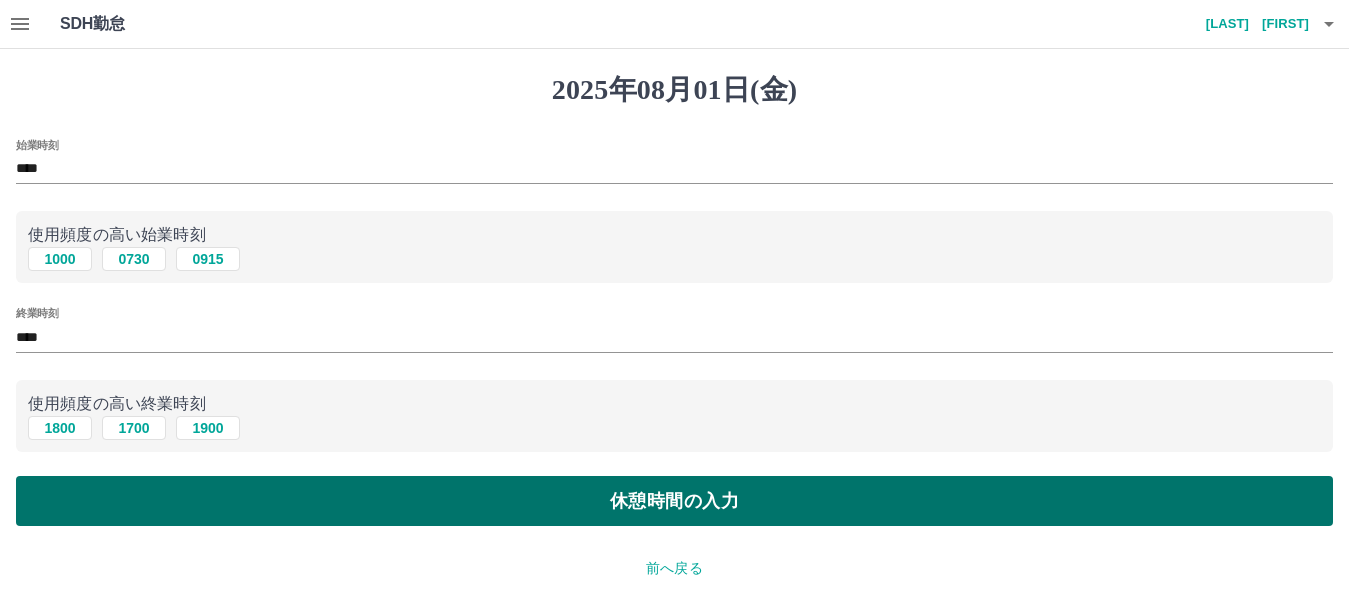 click on "休憩時間の入力" at bounding box center (674, 501) 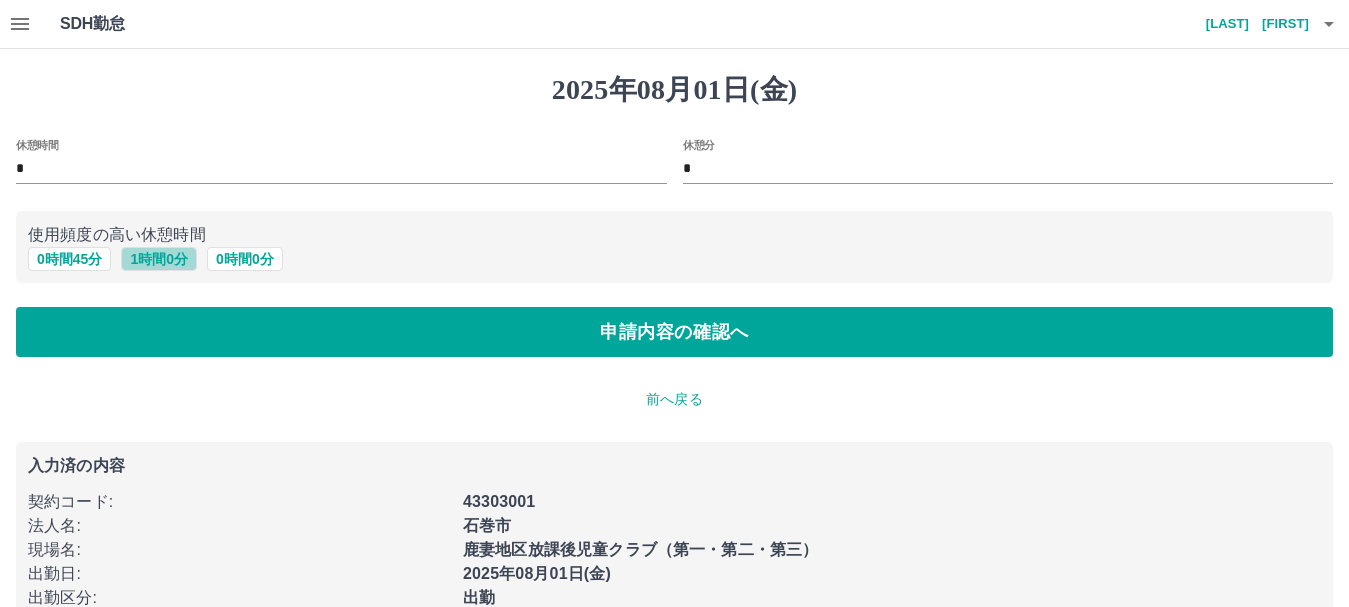 click on "1 時間 0 分" at bounding box center [159, 259] 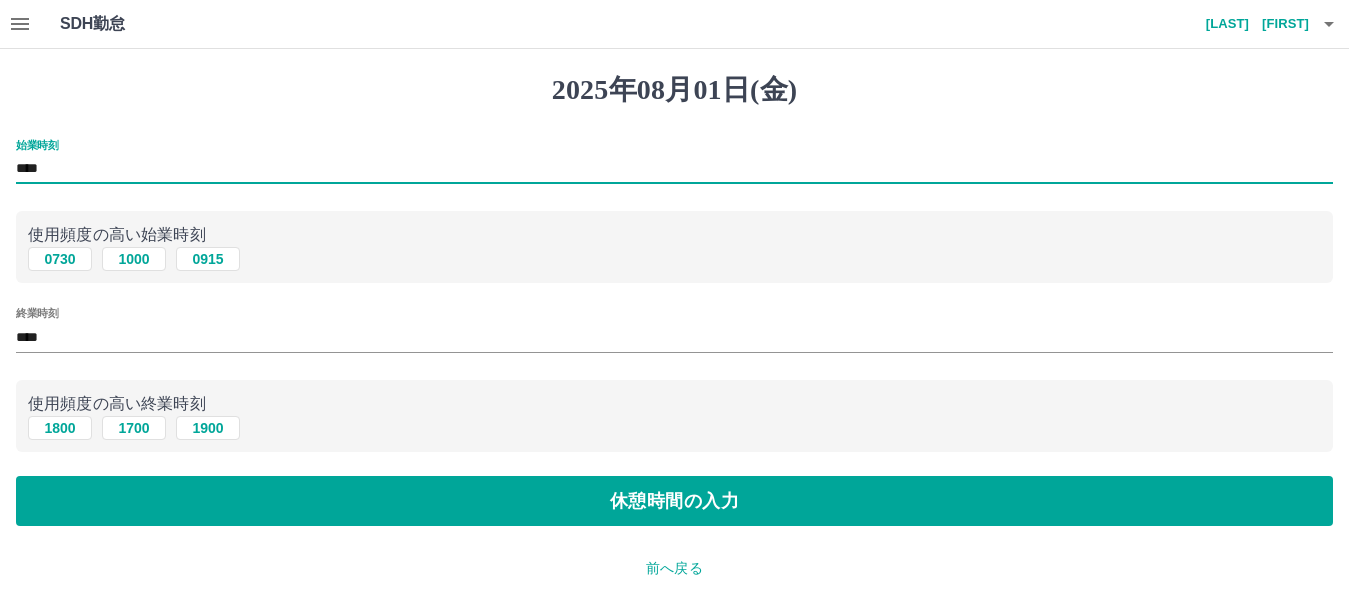 click on "****" at bounding box center [674, 169] 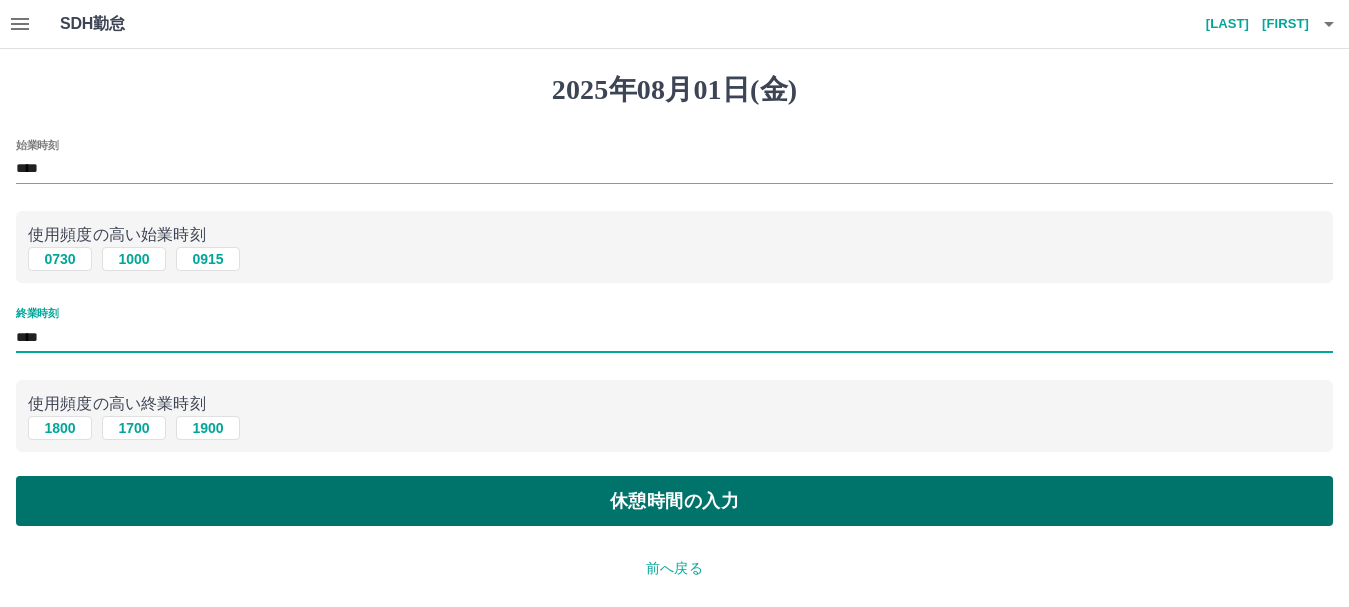 click on "休憩時間の入力" at bounding box center [674, 501] 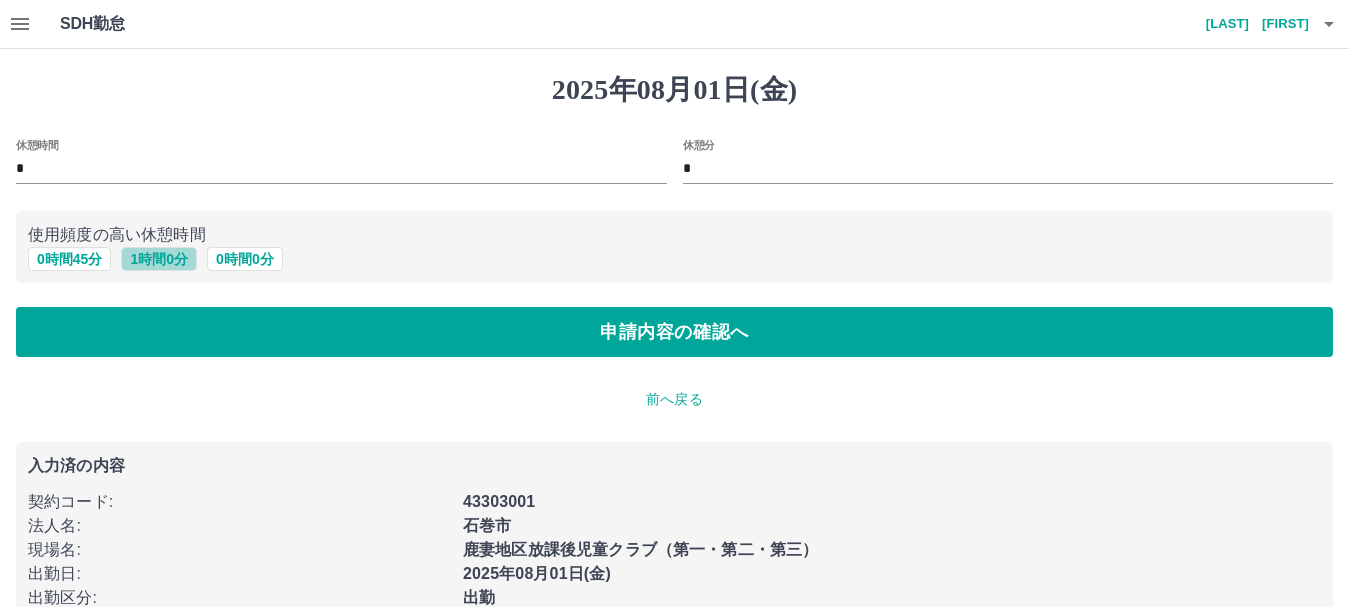 click on "1 時間 0 分" at bounding box center (159, 259) 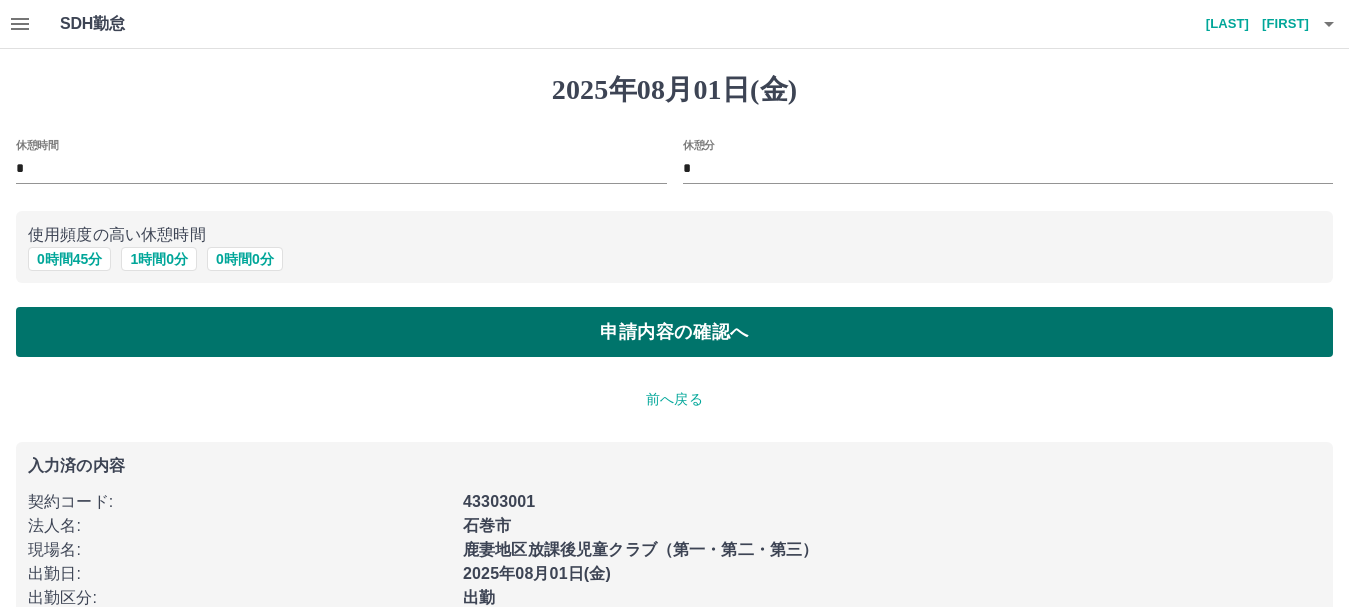 click on "申請内容の確認へ" at bounding box center [674, 332] 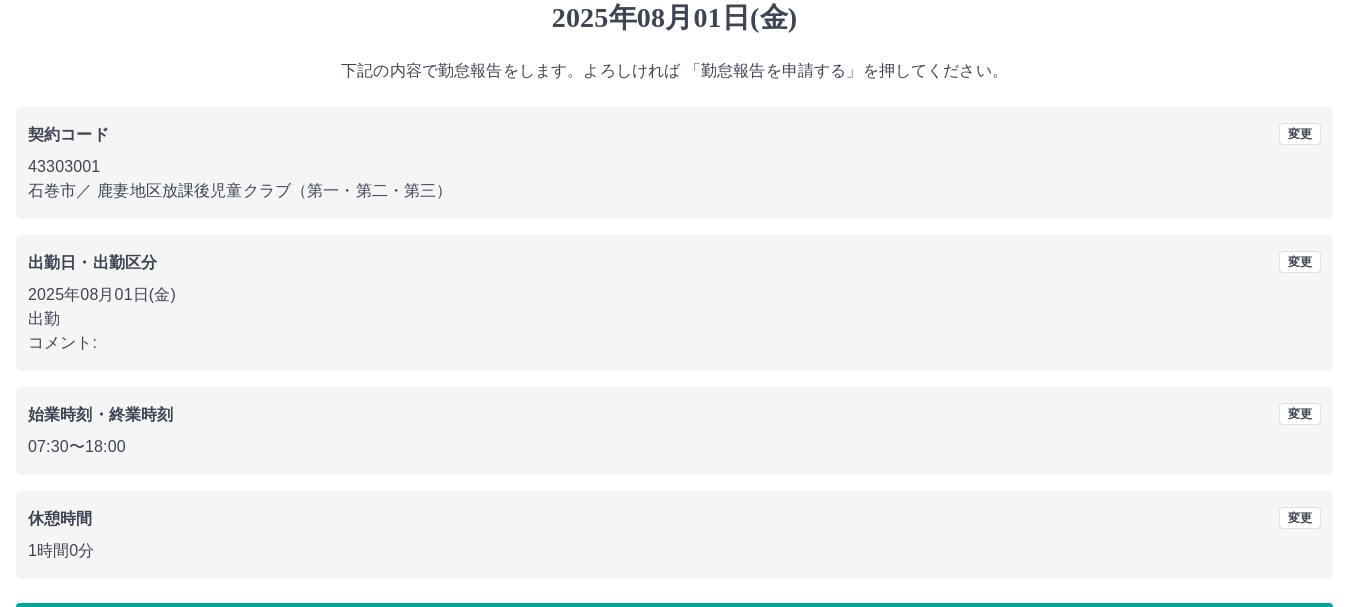 scroll, scrollTop: 142, scrollLeft: 0, axis: vertical 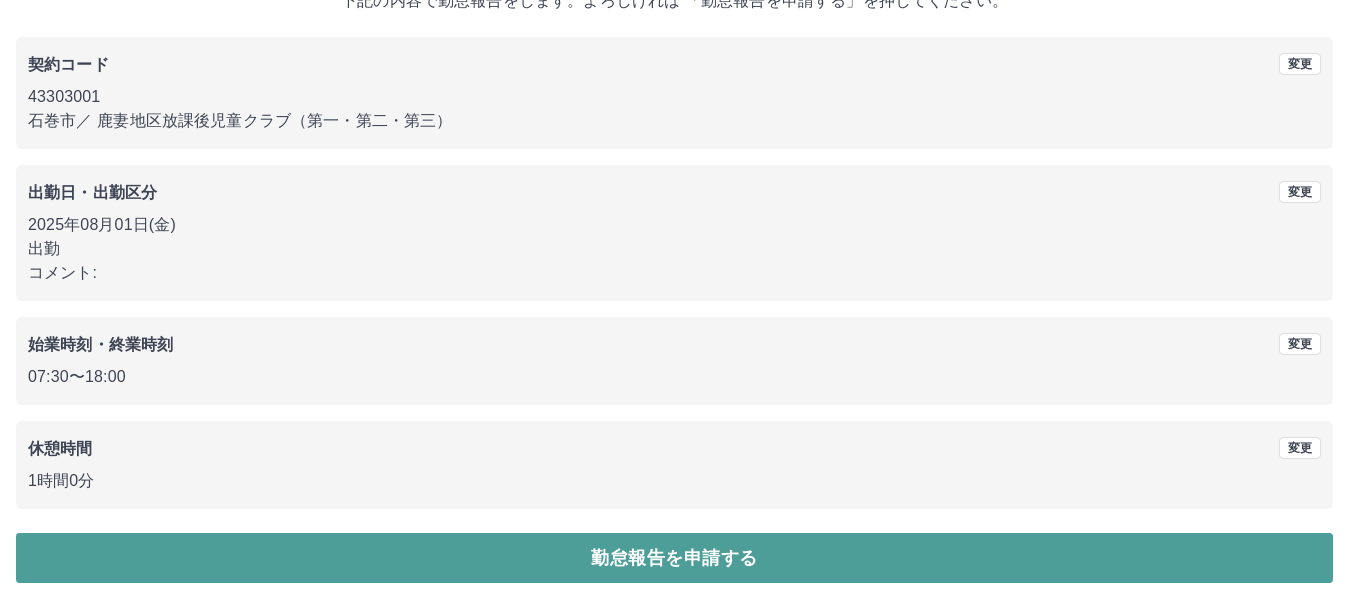 click on "勤怠報告を申請する" at bounding box center (674, 558) 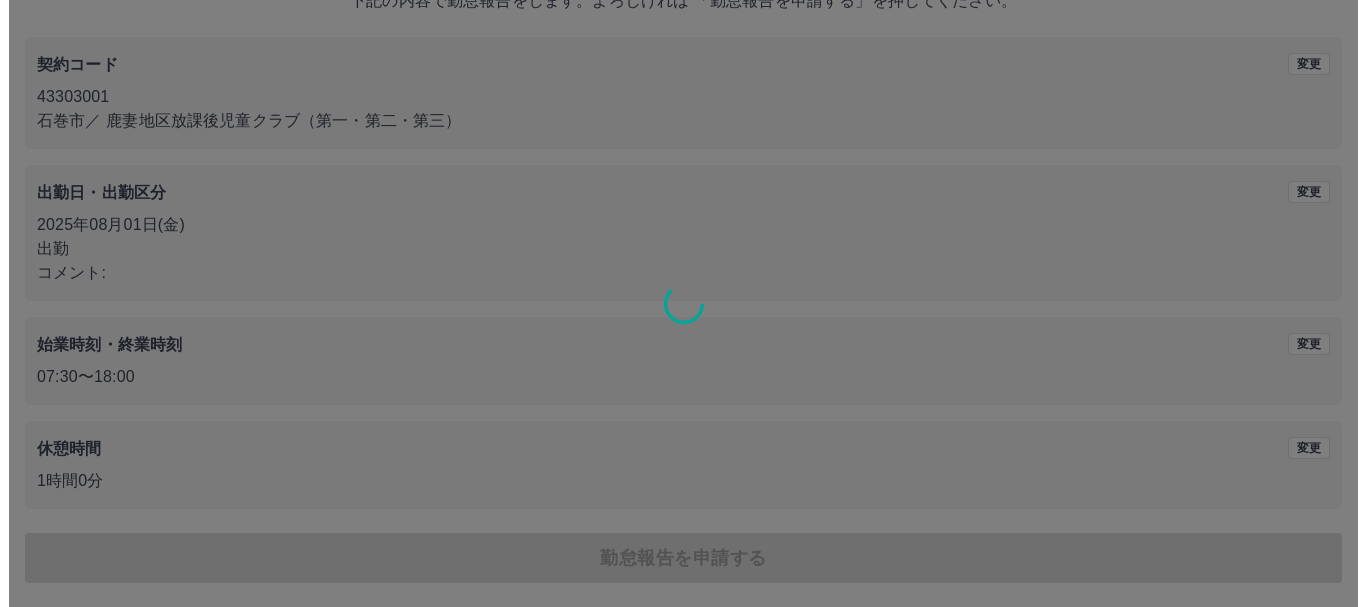 scroll, scrollTop: 0, scrollLeft: 0, axis: both 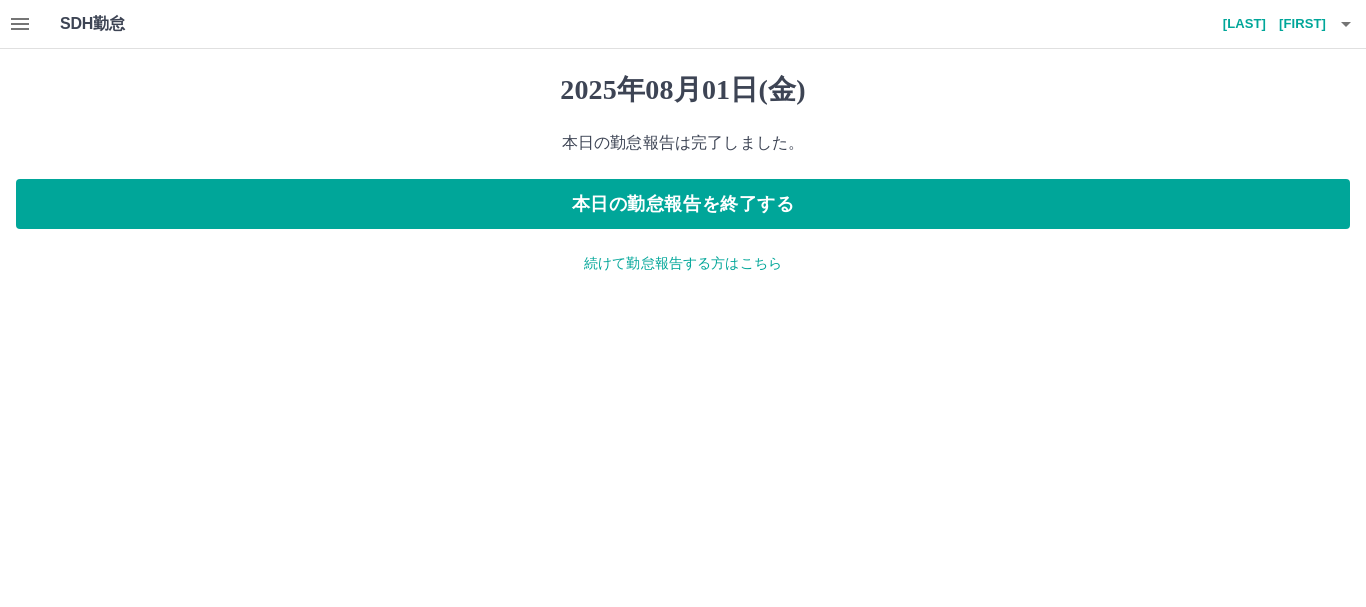 click on "続けて勤怠報告する方はこちら" at bounding box center (683, 263) 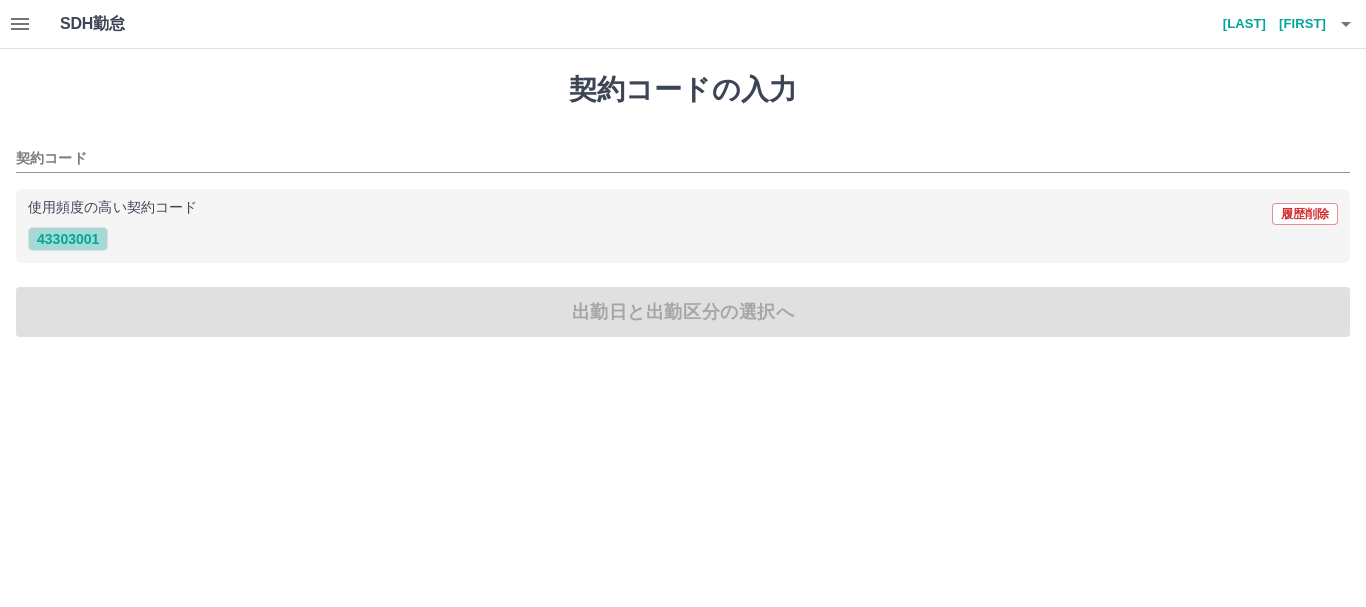 click on "43303001" at bounding box center (68, 239) 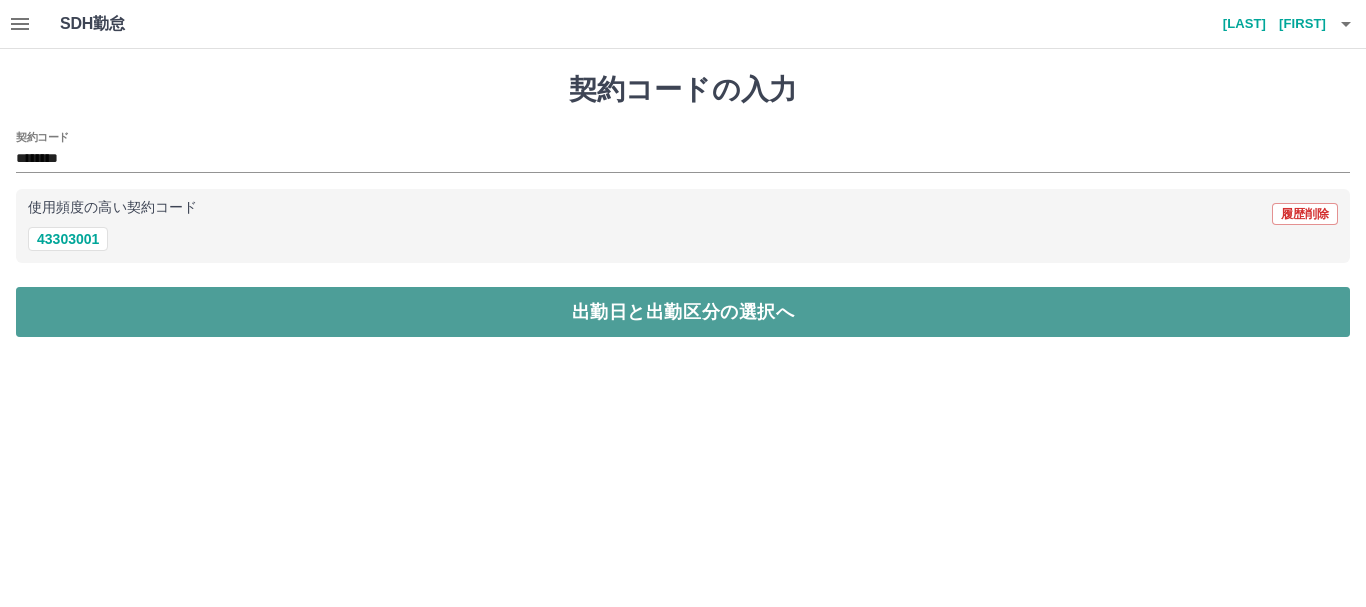 click on "出勤日と出勤区分の選択へ" at bounding box center [683, 312] 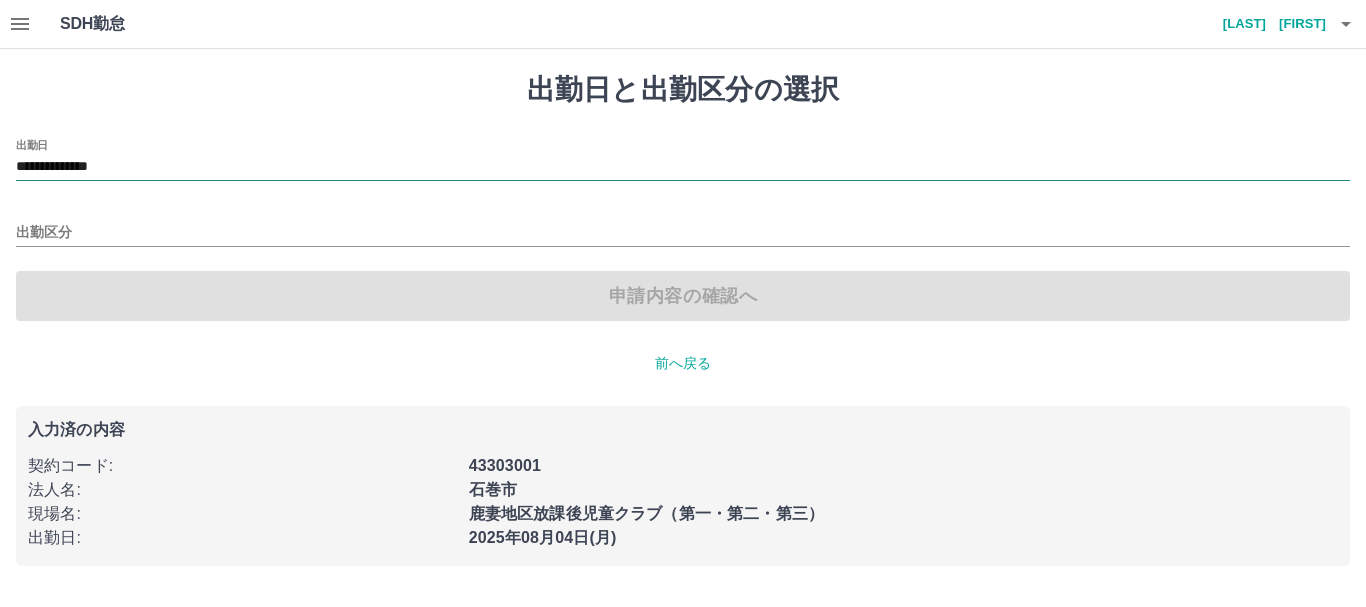 click on "**********" at bounding box center [683, 167] 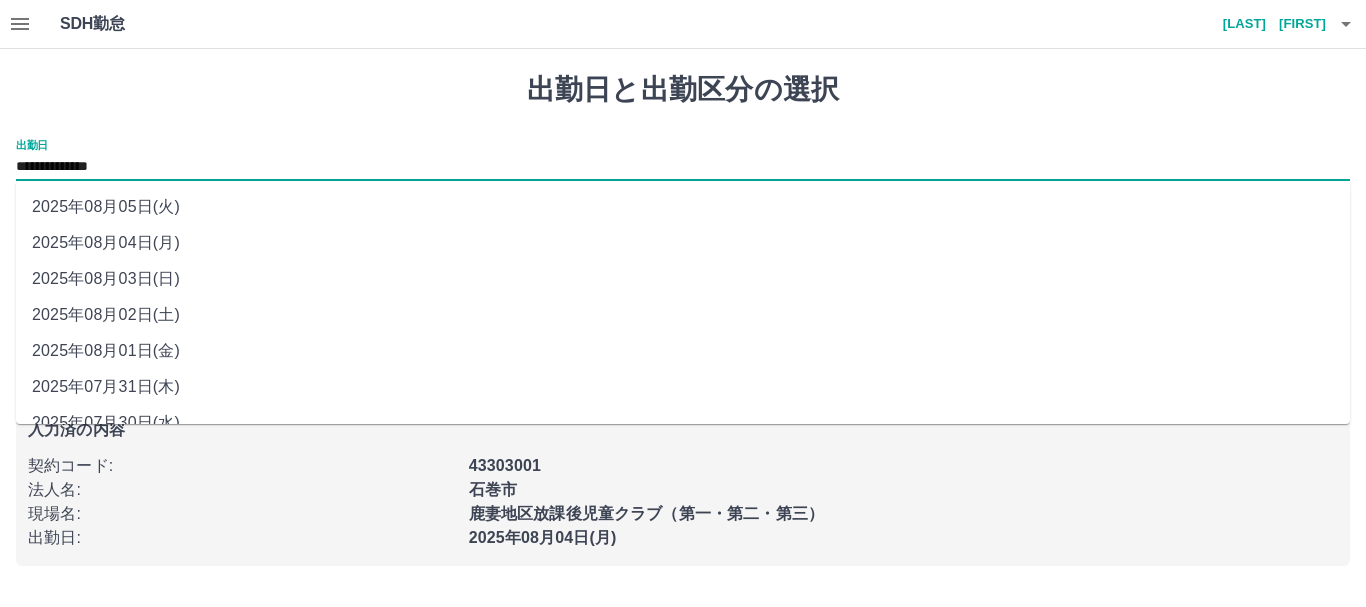 click on "2025年08月02日(土)" at bounding box center (683, 315) 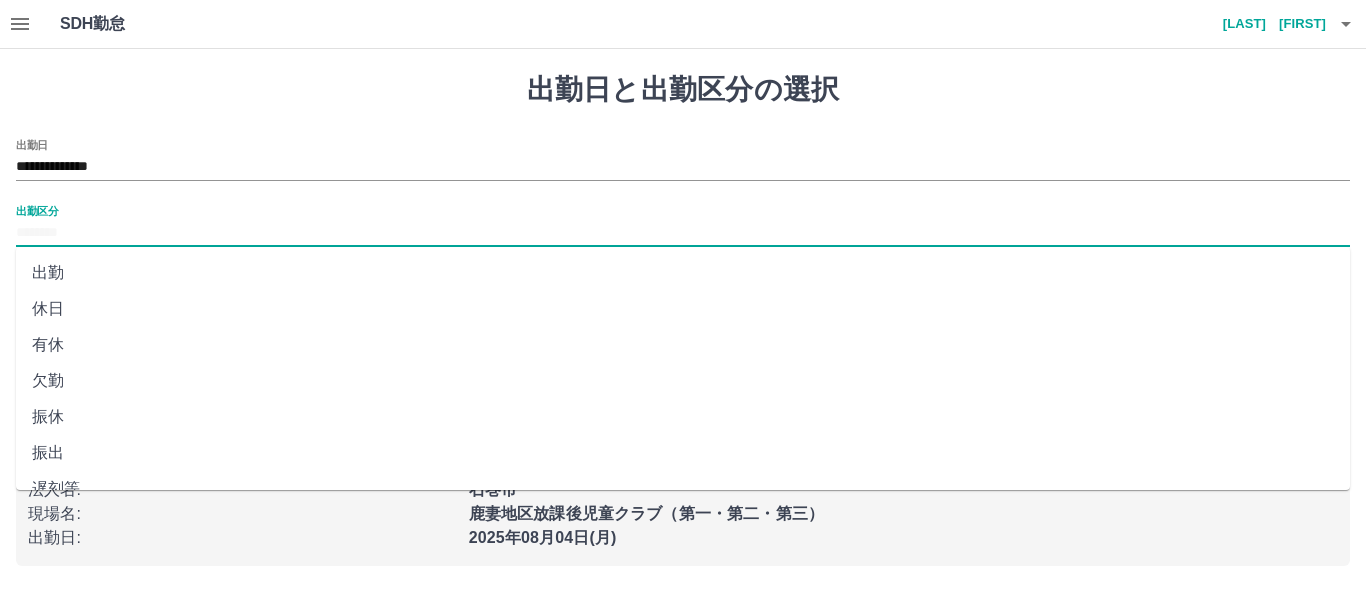 drag, startPoint x: 156, startPoint y: 208, endPoint x: 144, endPoint y: 224, distance: 20 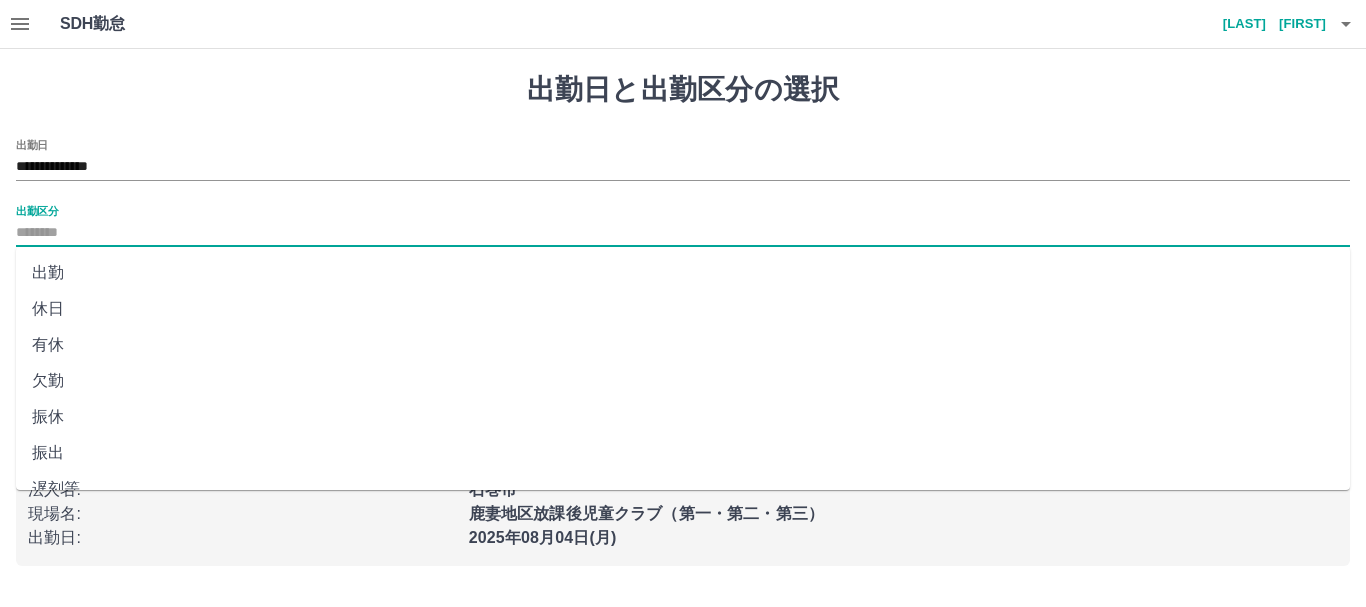 click on "出勤区分" at bounding box center [683, 233] 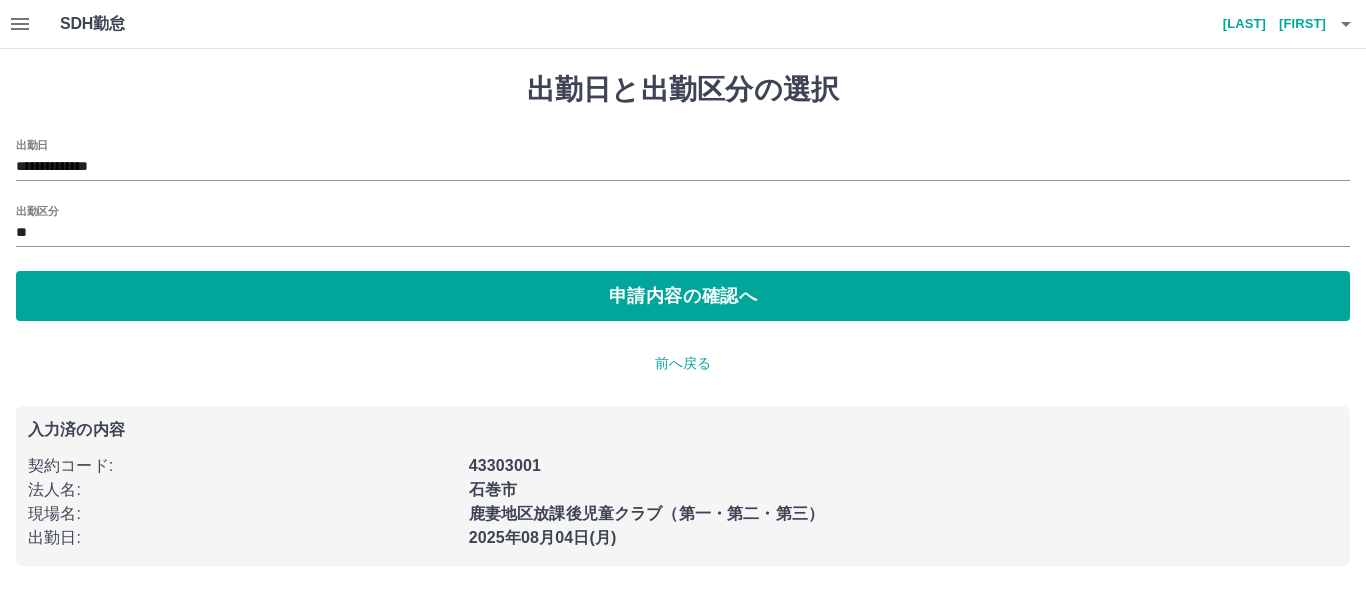 click on "**********" at bounding box center (683, 230) 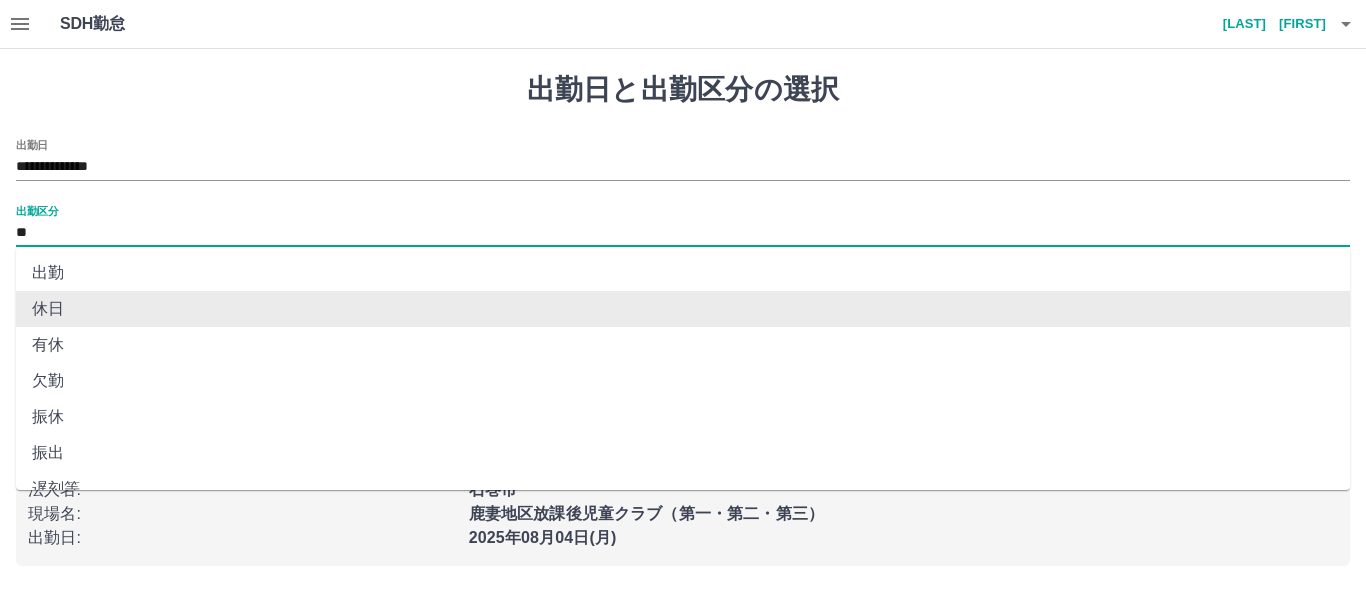 click on "**" at bounding box center [683, 233] 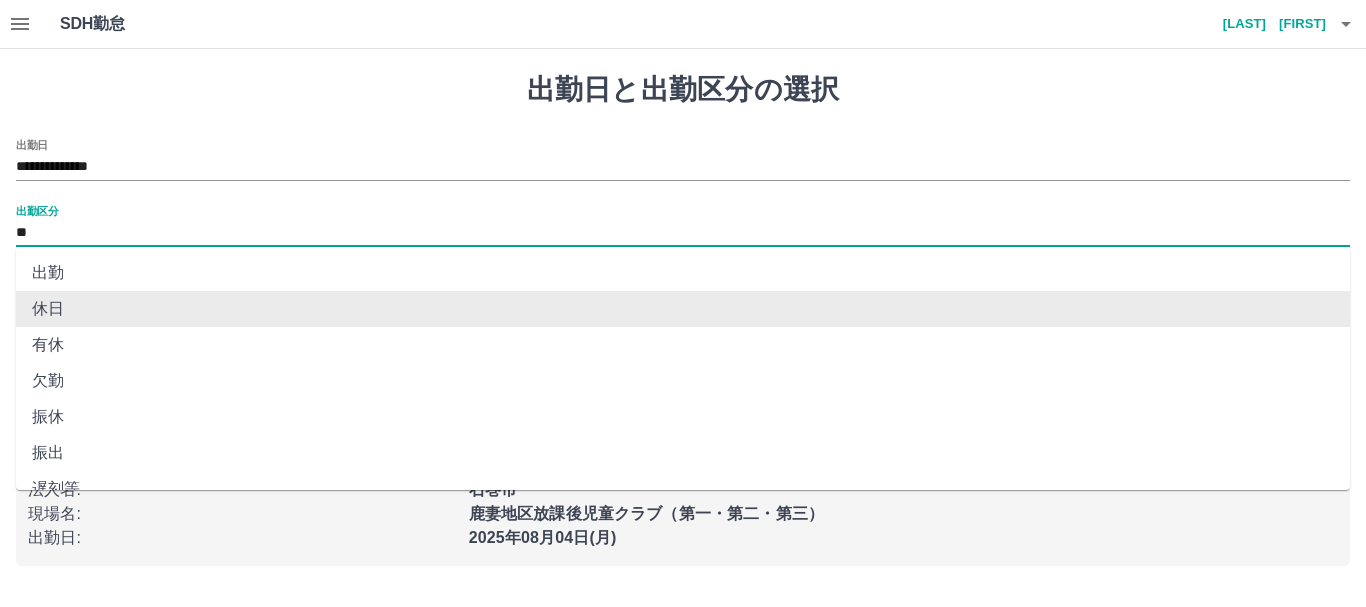 click on "**********" at bounding box center [683, 319] 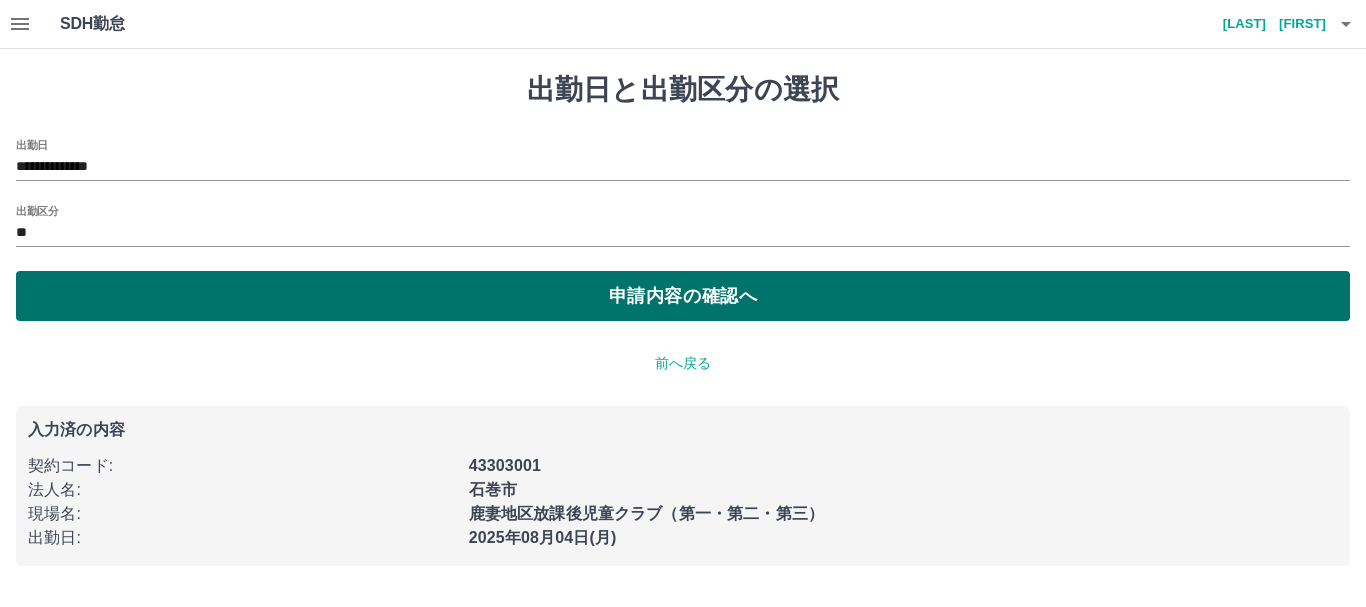 click on "申請内容の確認へ" at bounding box center (683, 296) 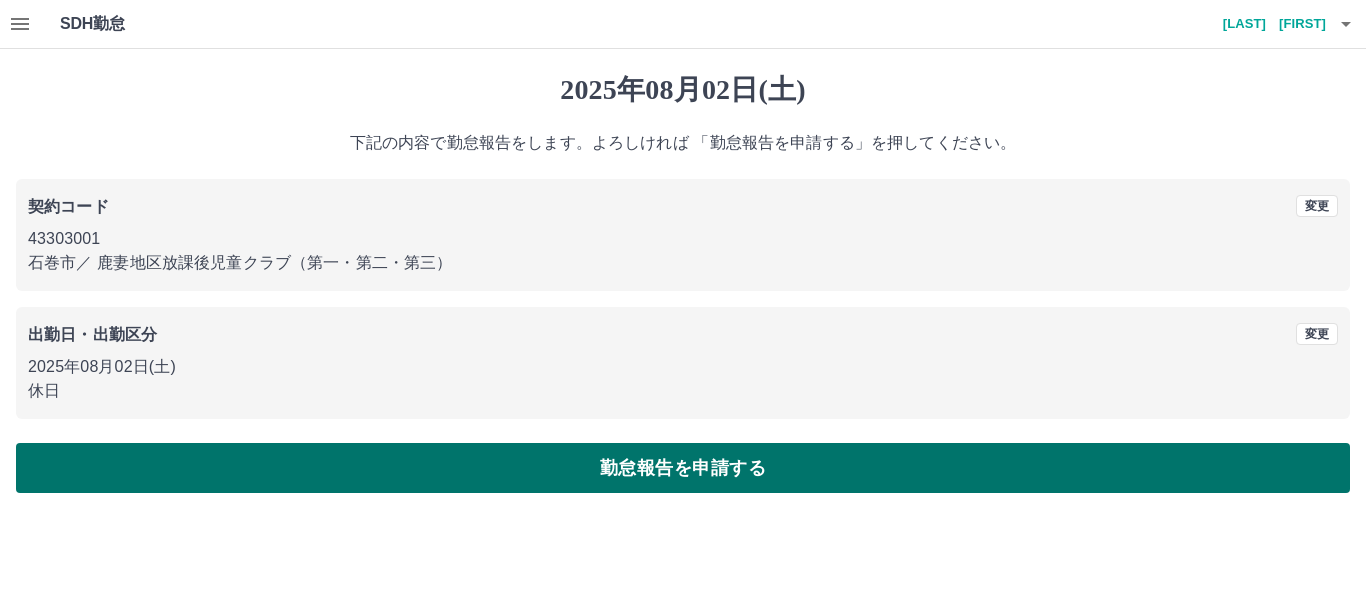 click on "勤怠報告を申請する" at bounding box center [683, 468] 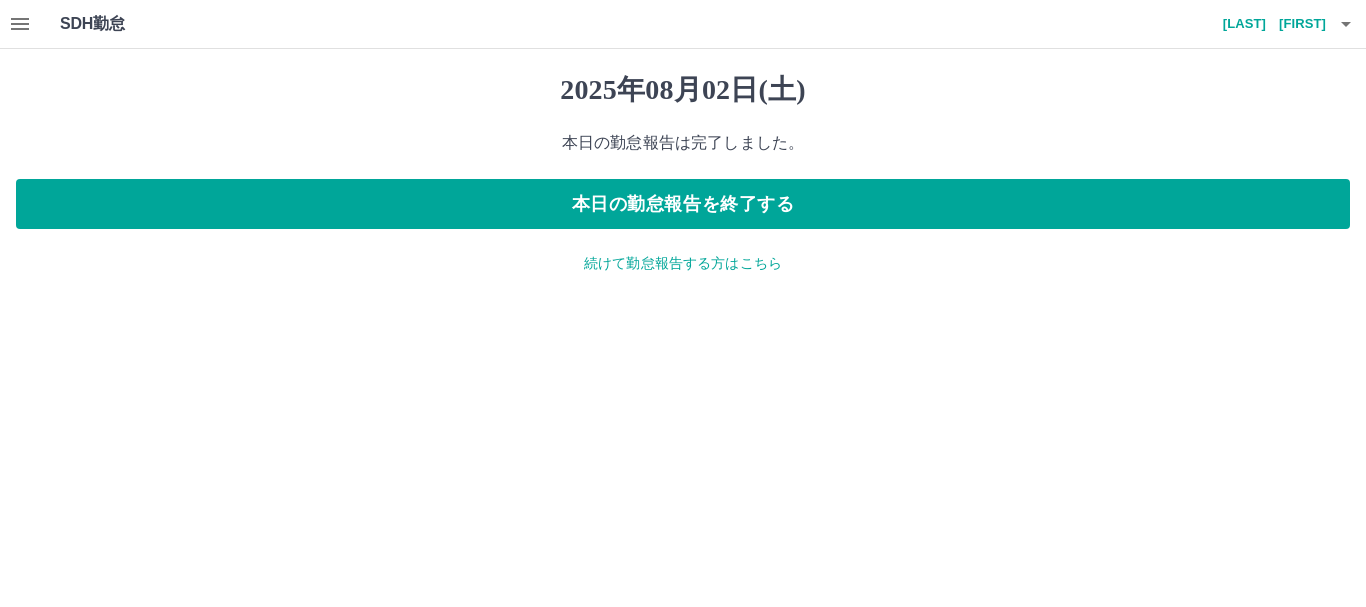 click on "続けて勤怠報告する方はこちら" at bounding box center (683, 263) 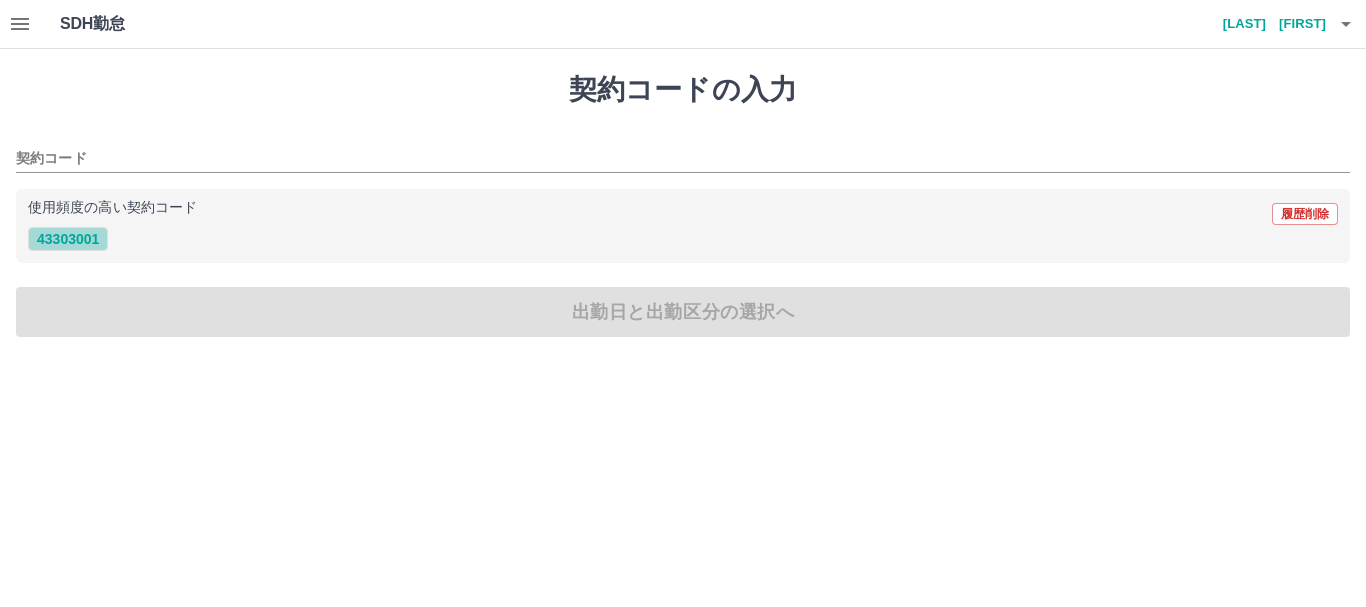 click on "43303001" at bounding box center [68, 239] 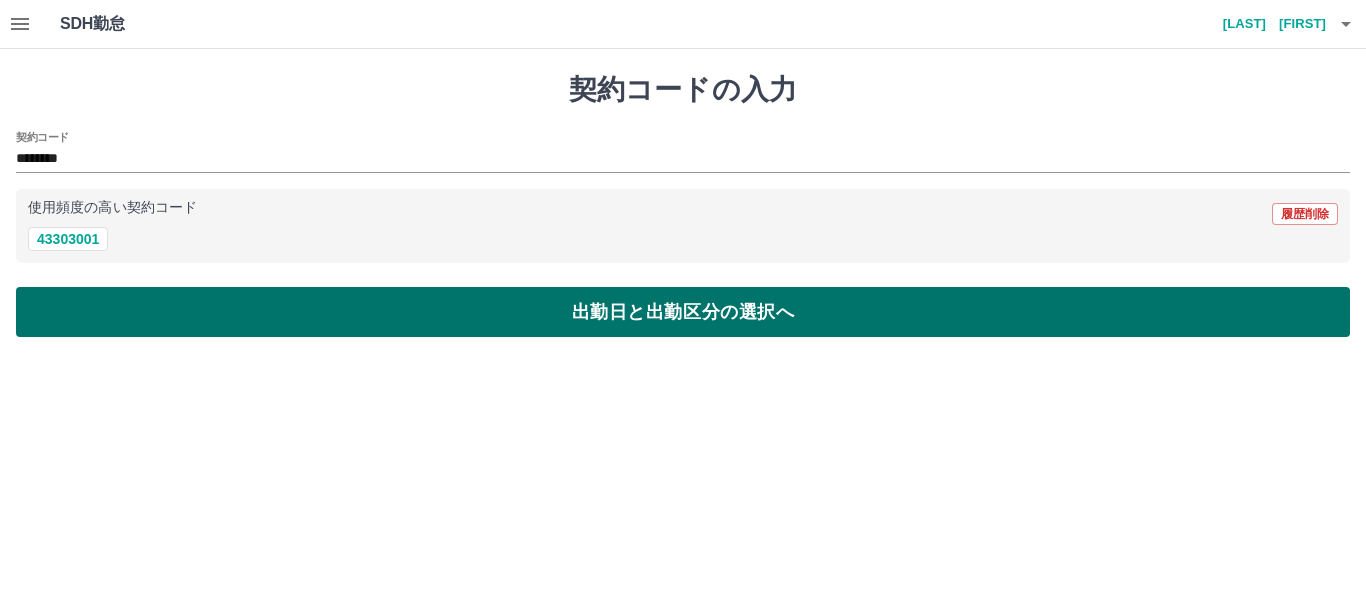 click on "出勤日と出勤区分の選択へ" at bounding box center (683, 312) 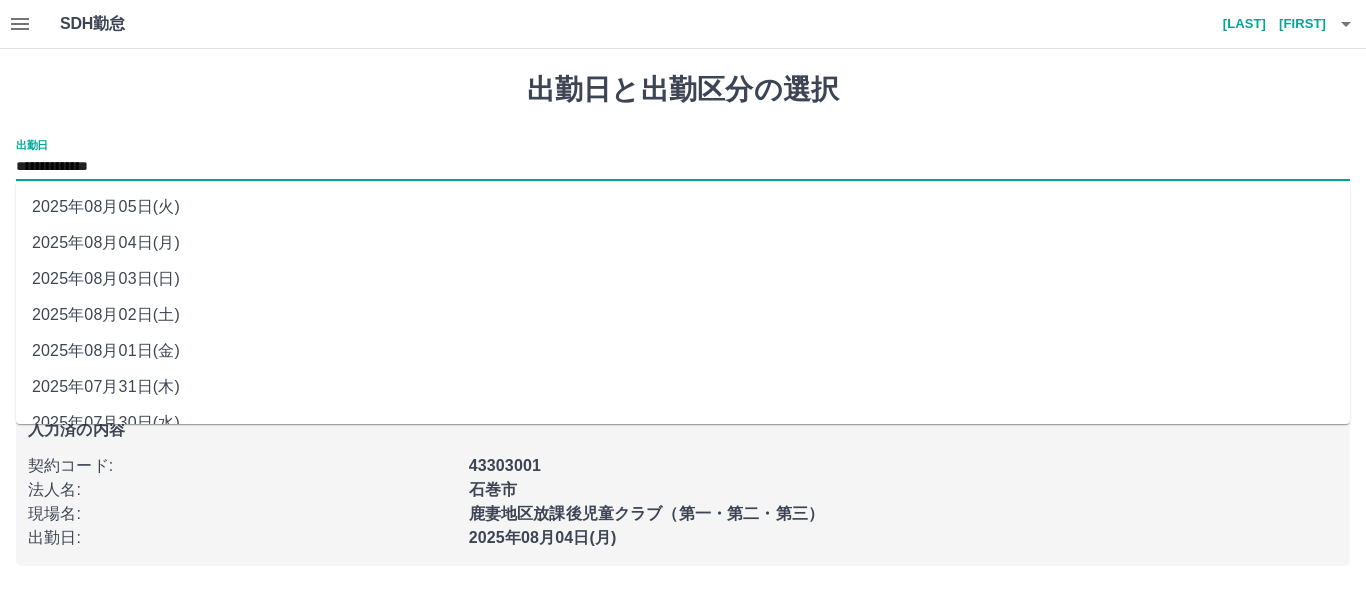 click on "**********" at bounding box center [683, 167] 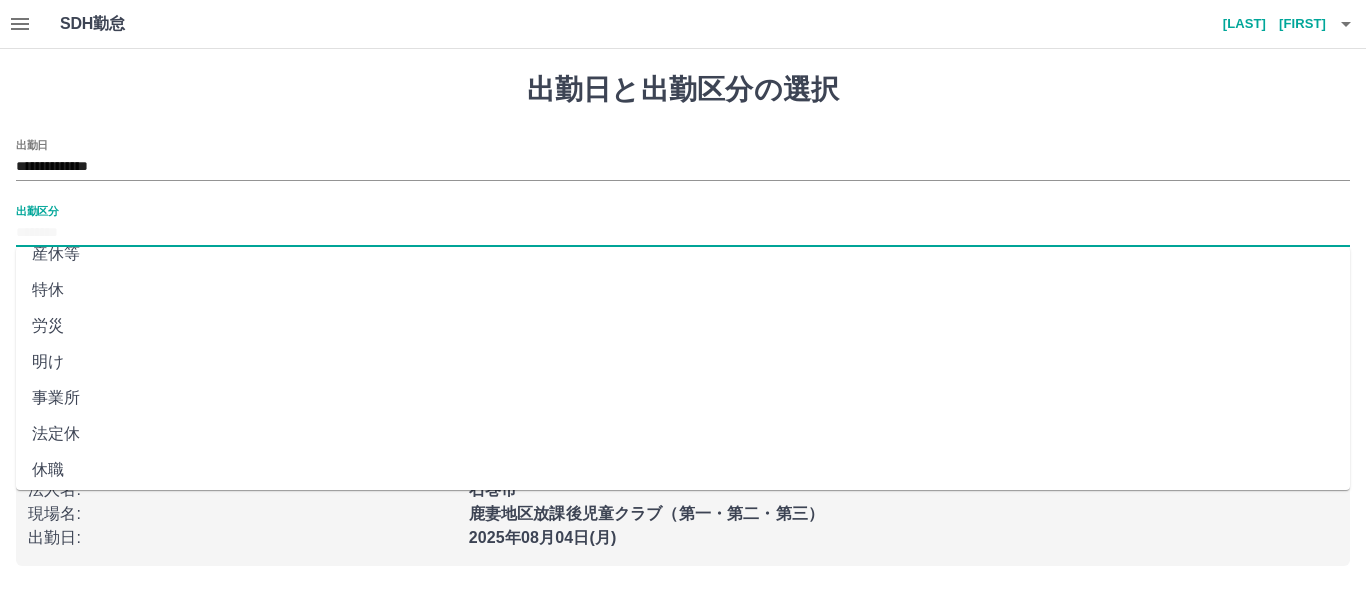 scroll, scrollTop: 421, scrollLeft: 0, axis: vertical 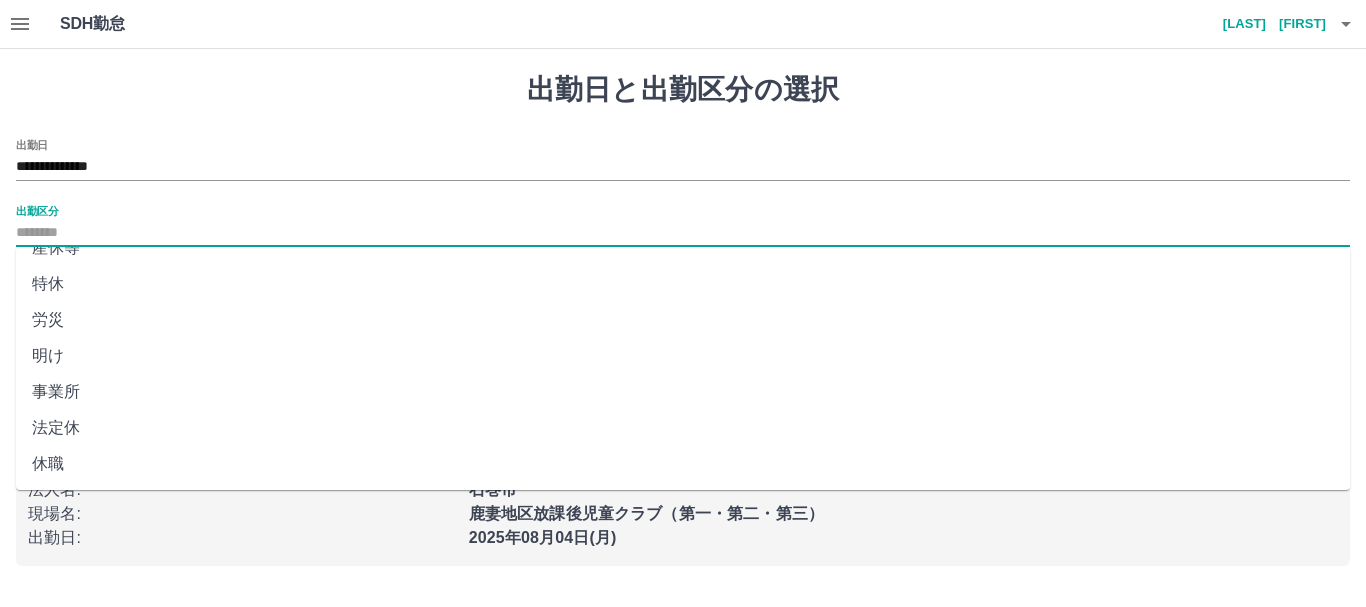 click on "法定休" at bounding box center [683, 428] 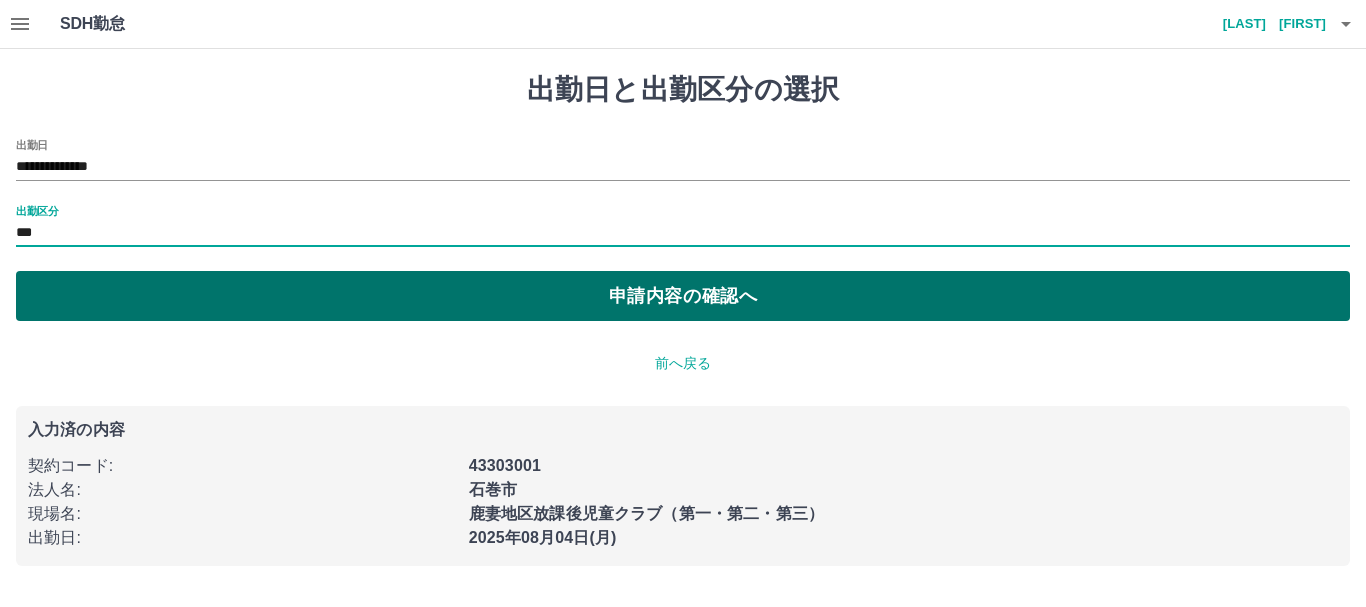 click on "申請内容の確認へ" at bounding box center [683, 296] 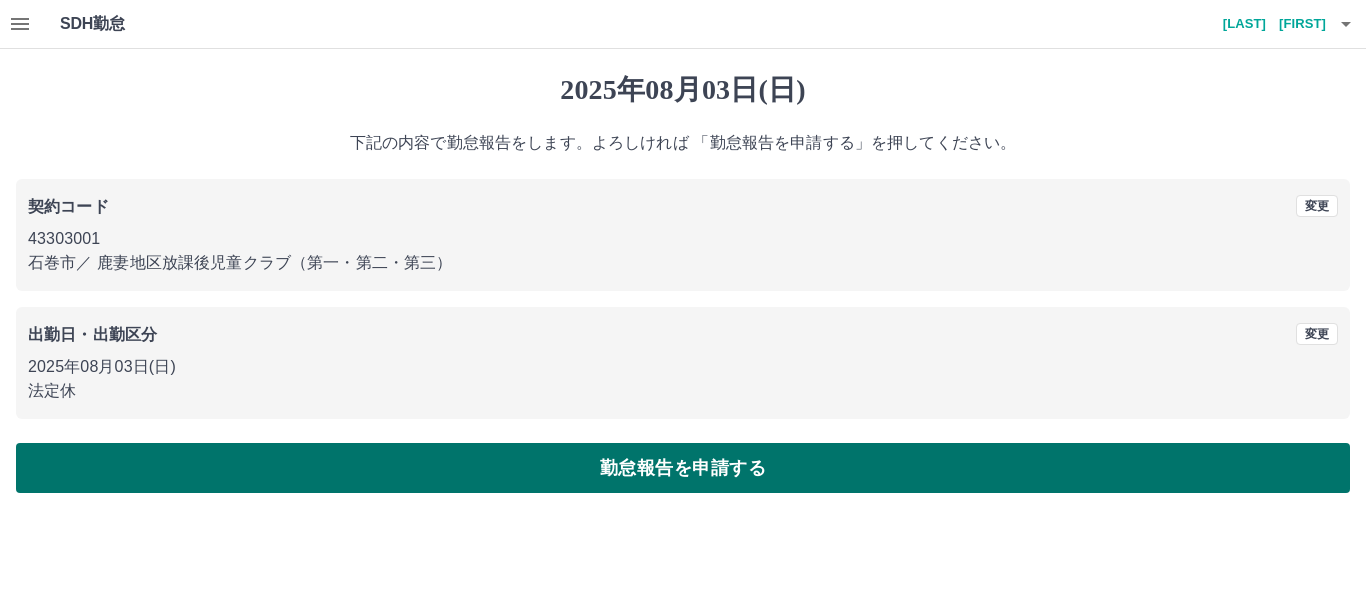 click on "勤怠報告を申請する" at bounding box center (683, 468) 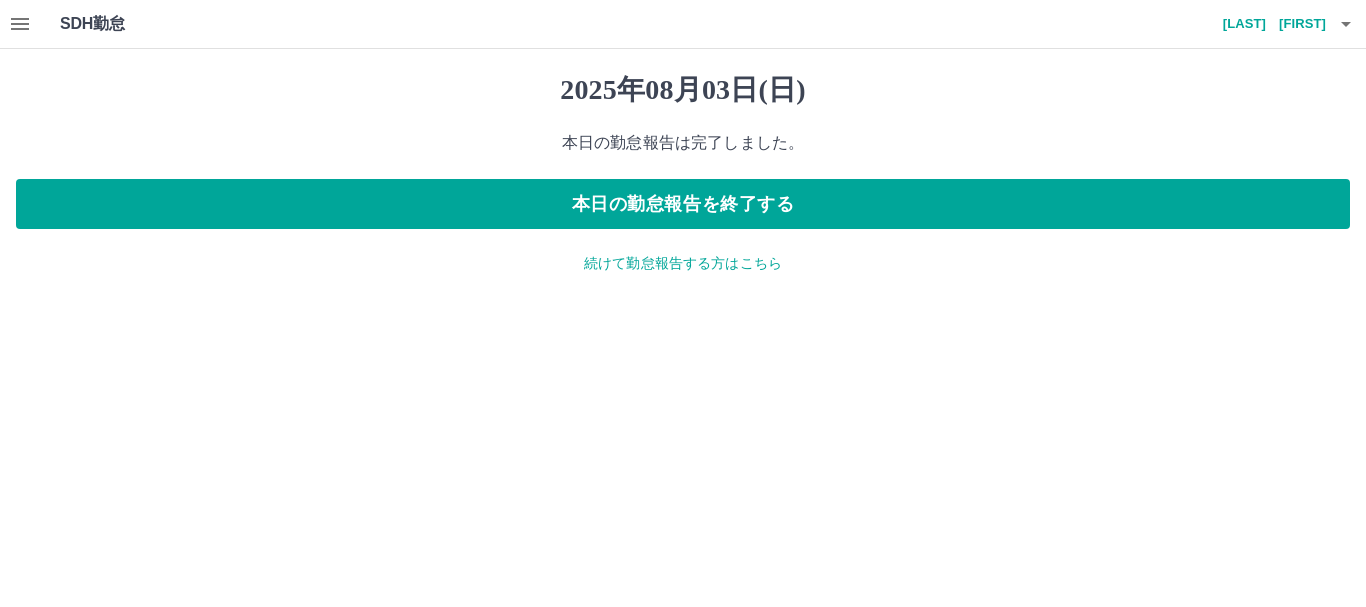click on "続けて勤怠報告する方はこちら" at bounding box center (683, 263) 